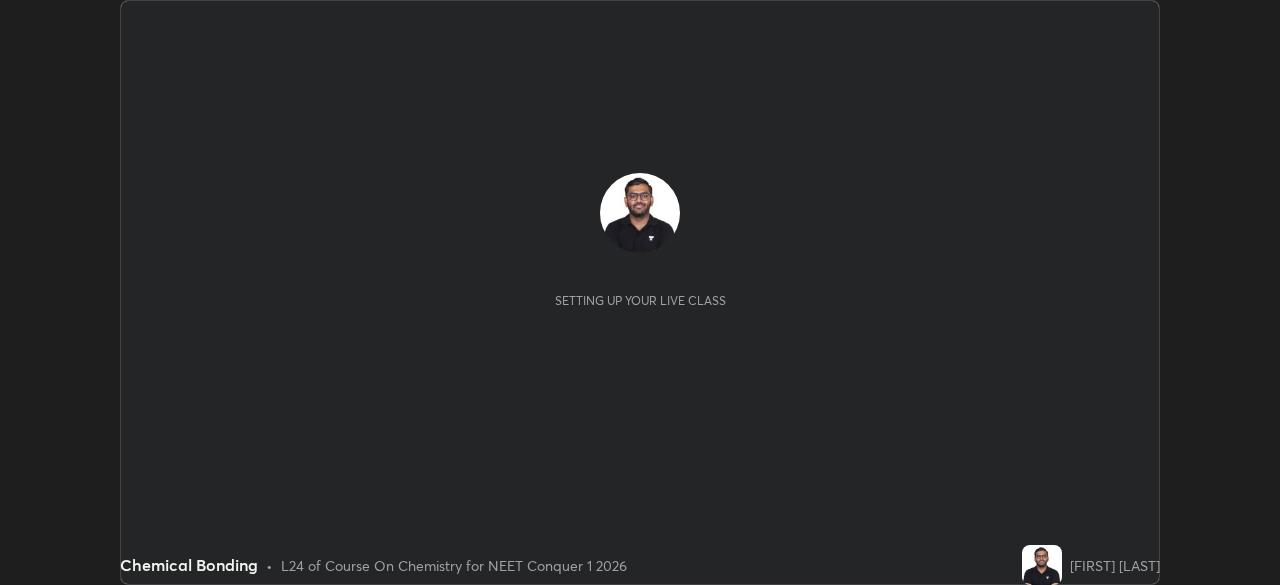 scroll, scrollTop: 0, scrollLeft: 0, axis: both 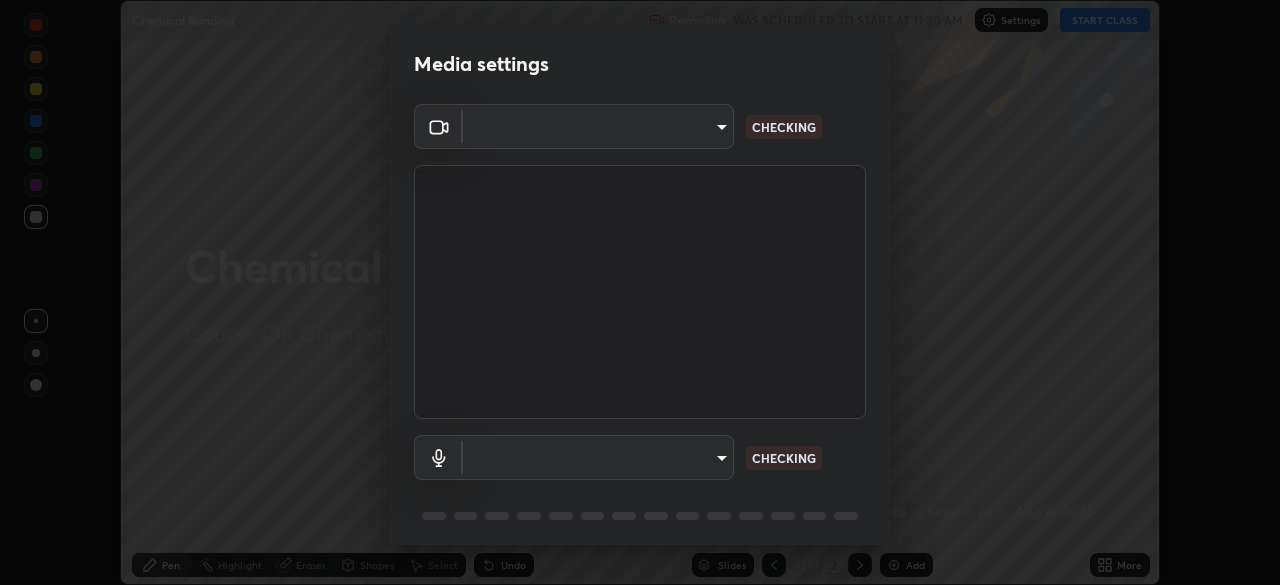 type on "f7a3972b1aa4ccc2bb278f1e0e3147348a18408e8ce32c2dd239d99c5c07823a" 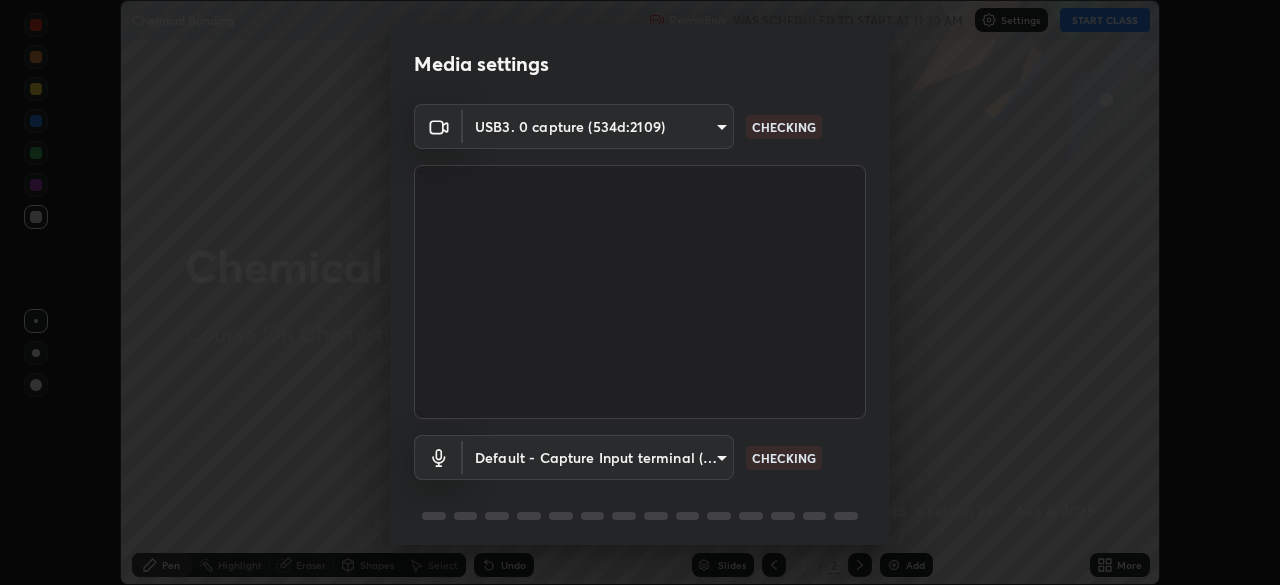 scroll, scrollTop: 71, scrollLeft: 0, axis: vertical 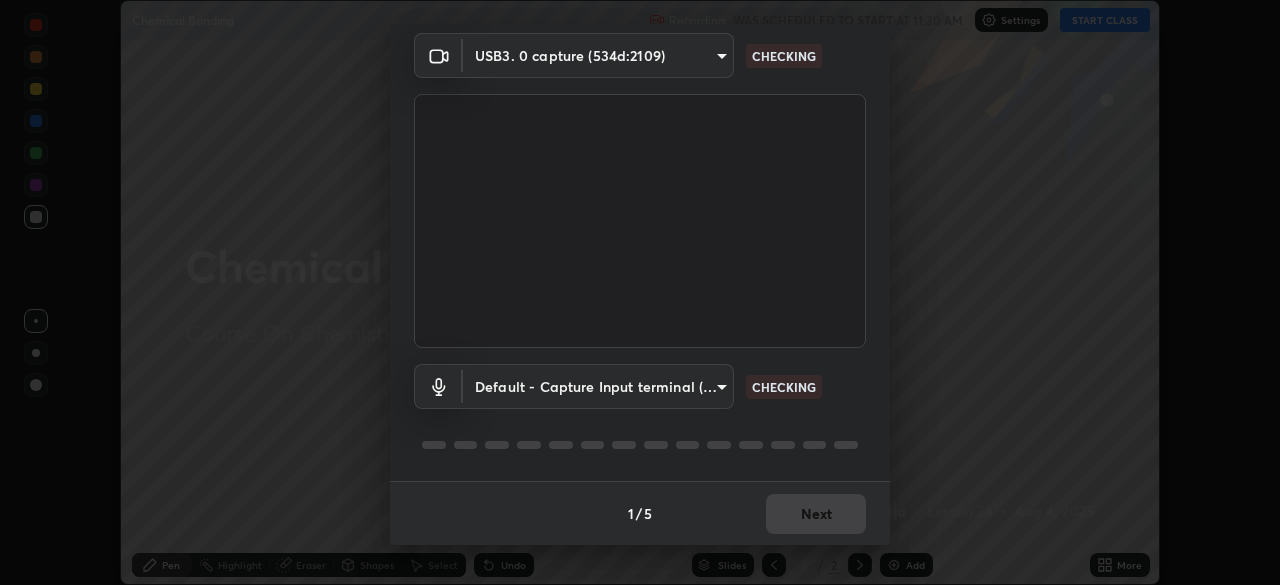 click on "Erase all Chemical Bonding Recording WAS SCHEDULED TO START AT  11:30 AM Settings START CLASS Setting up your live class Chemical Bonding • L24 of Course On Chemistry for NEET Conquer 1 2026 [PERSON] Pen Highlight Eraser Shapes Select Undo Slides 2 / 2 Add More No doubts shared Encourage your learners to ask a doubt for better clarity Report an issue Reason for reporting Buffering Chat not working Audio - Video sync issue Educator video quality low ​ Attach an image Report Media settings USB3. 0 capture (534d:2109) f7a3972b1aa4ccc2bb278f1e0e3147348a18408e8ce32c2dd239d99c5c07823a CHECKING Default - Capture Input terminal (Digital Array MIC) default CHECKING 1 / 5 Next" at bounding box center [640, 292] 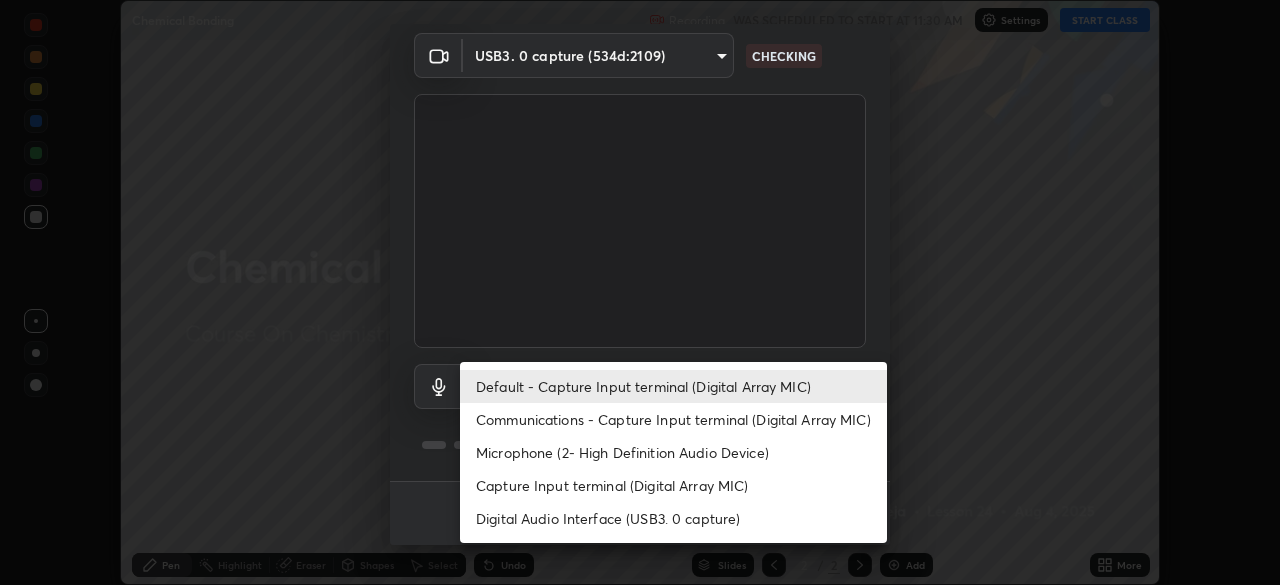 click on "Communications - Capture Input terminal (Digital Array MIC)" at bounding box center [673, 419] 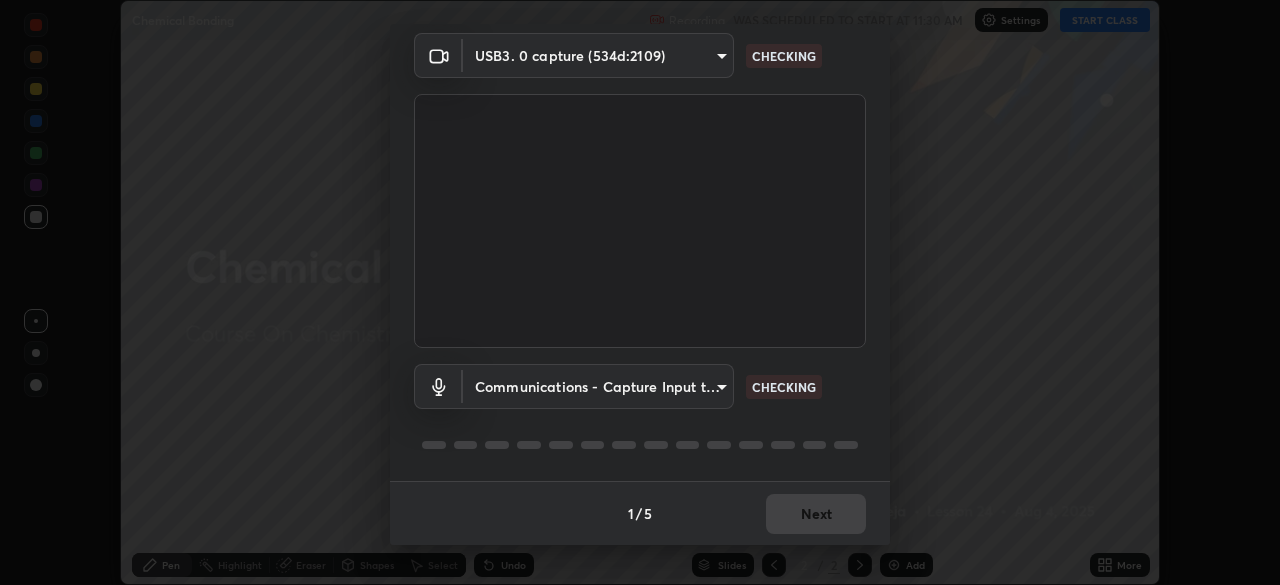 click on "Erase all Chemical Bonding Recording WAS SCHEDULED TO START AT  11:30 AM Settings START CLASS Setting up your live class Chemical Bonding • L24 of Course On Chemistry for NEET Conquer 1 2026 [PERSON] Pen Highlight Eraser Shapes Select Undo Slides 2 / 2 Add More No doubts shared Encourage your learners to ask a doubt for better clarity Report an issue Reason for reporting Buffering Chat not working Audio - Video sync issue Educator video quality low ​ Attach an image Report Media settings USB3. 0 capture (534d:2109) f7a3972b1aa4ccc2bb278f1e0e3147348a18408e8ce32c2dd239d99c5c07823a CHECKING Communications - Capture Input terminal (Digital Array MIC) communications CHECKING 1 / 5 Next Default - Capture Input terminal (Digital Array MIC) Communications - Capture Input terminal (Digital Array MIC) Microphone (2- High Definition Audio Device) Capture Input terminal (Digital Array MIC) Digital Audio Interface (USB3. 0 capture)" at bounding box center [640, 292] 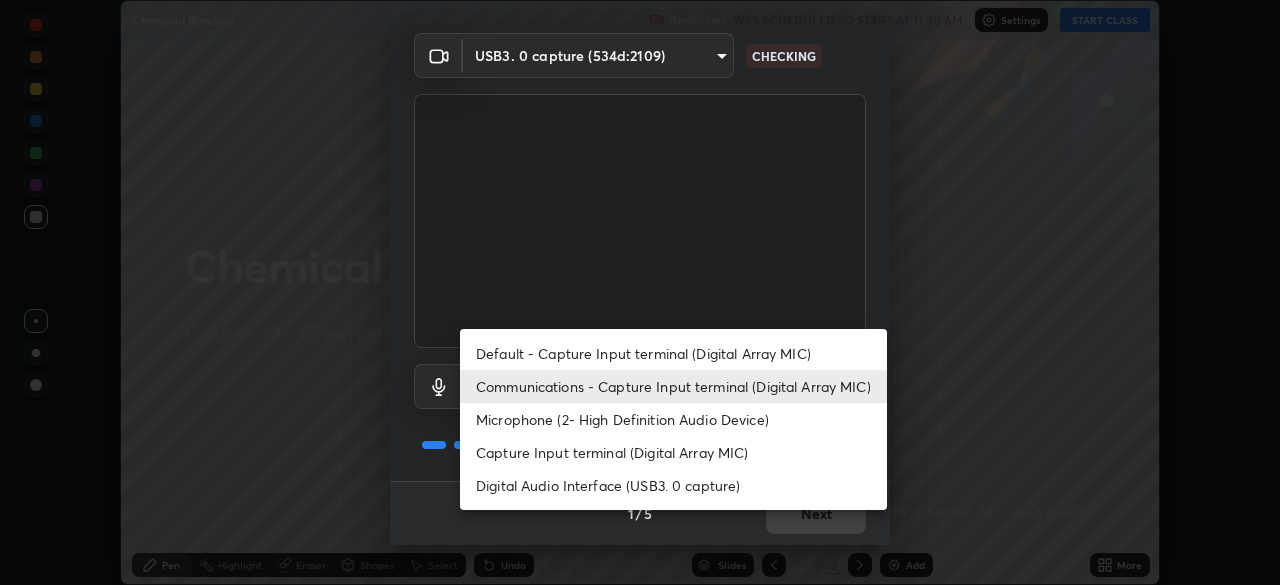 click on "Default - Capture Input terminal (Digital Array MIC)" at bounding box center [673, 353] 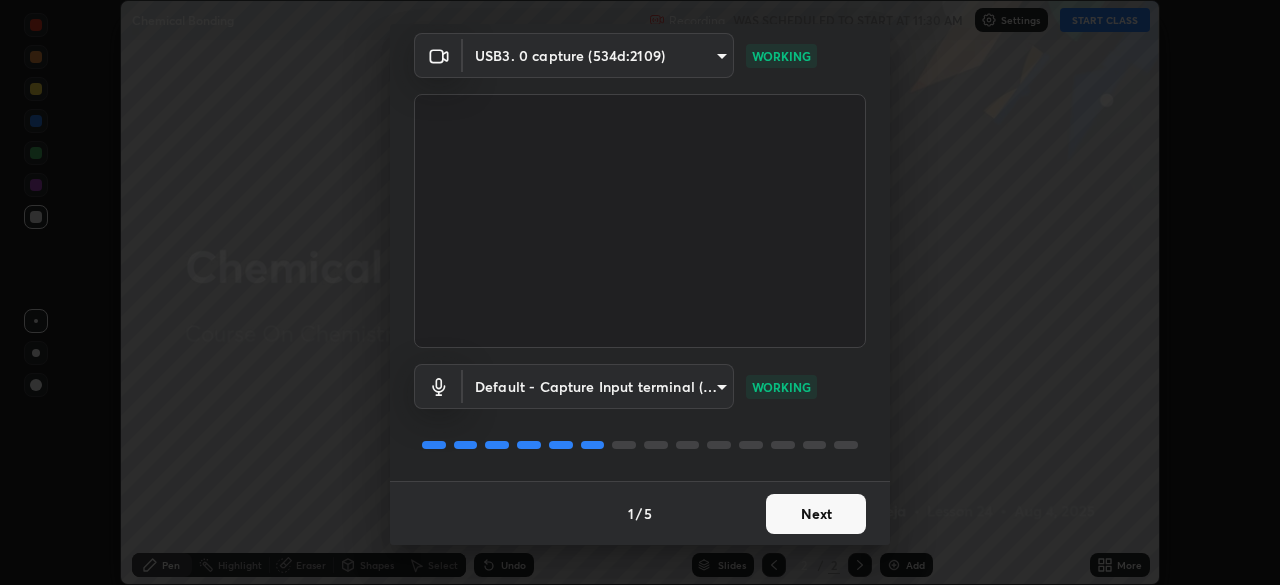click on "Next" at bounding box center [816, 514] 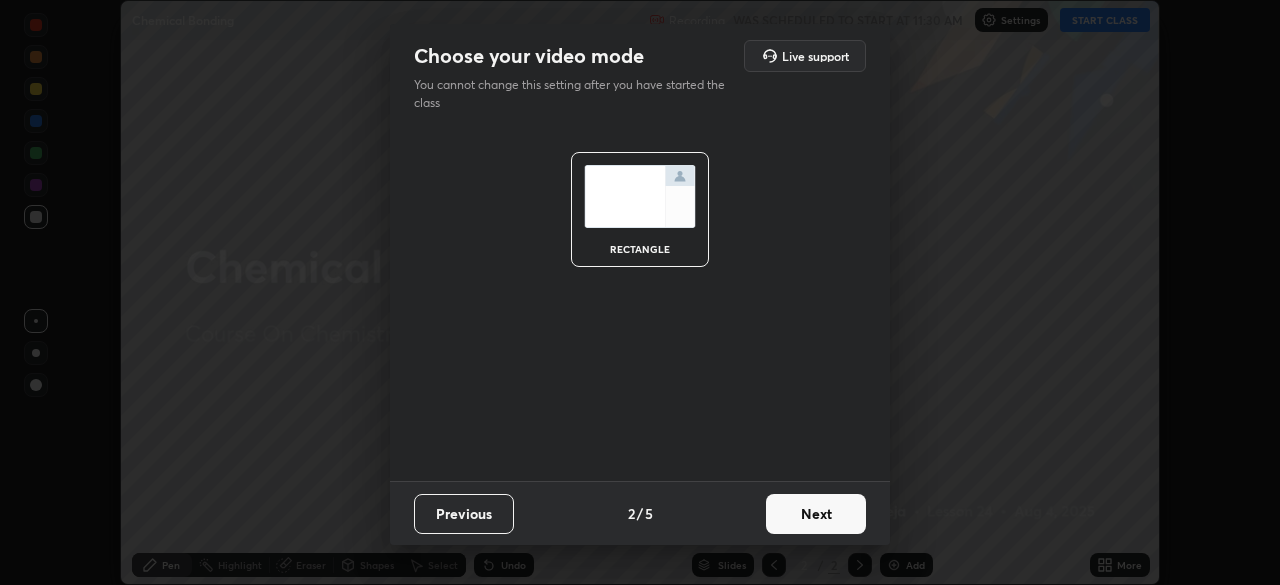 scroll, scrollTop: 0, scrollLeft: 0, axis: both 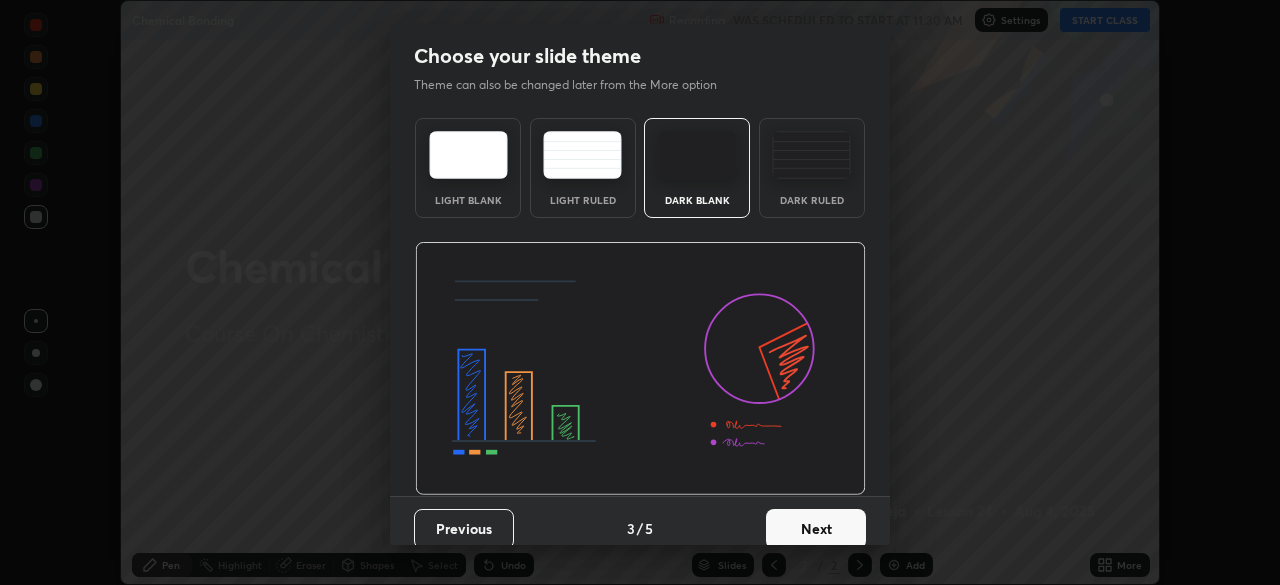 click on "Dark Ruled" at bounding box center [812, 168] 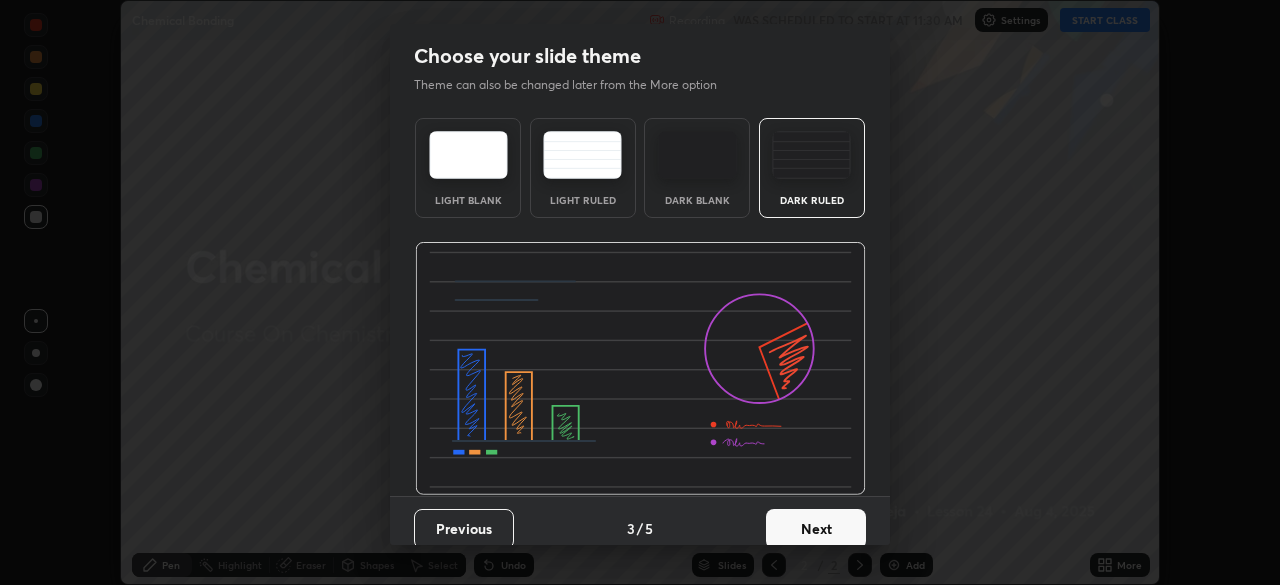 click on "Next" at bounding box center (816, 529) 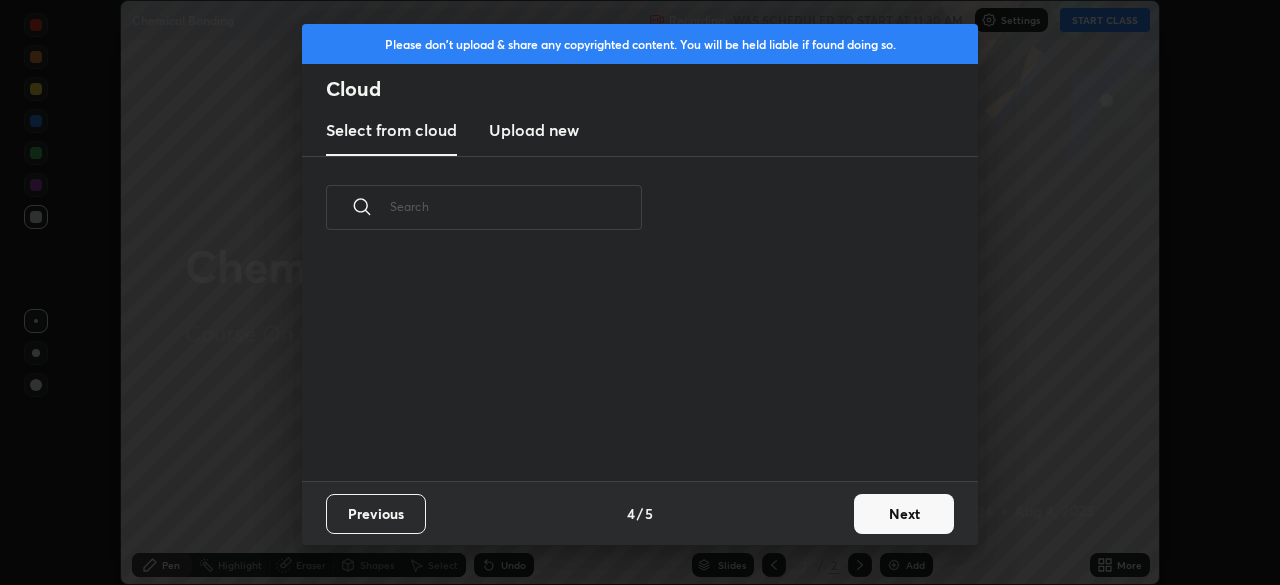 click on "Next" at bounding box center (904, 514) 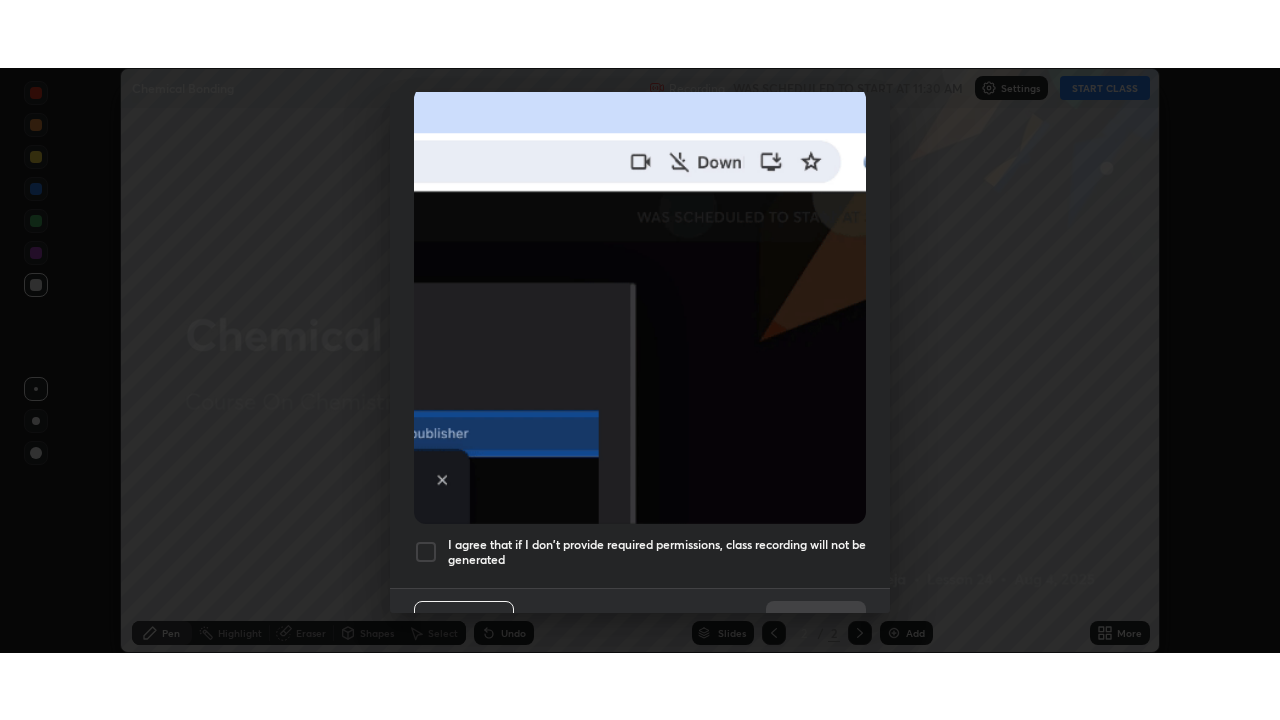 scroll, scrollTop: 457, scrollLeft: 0, axis: vertical 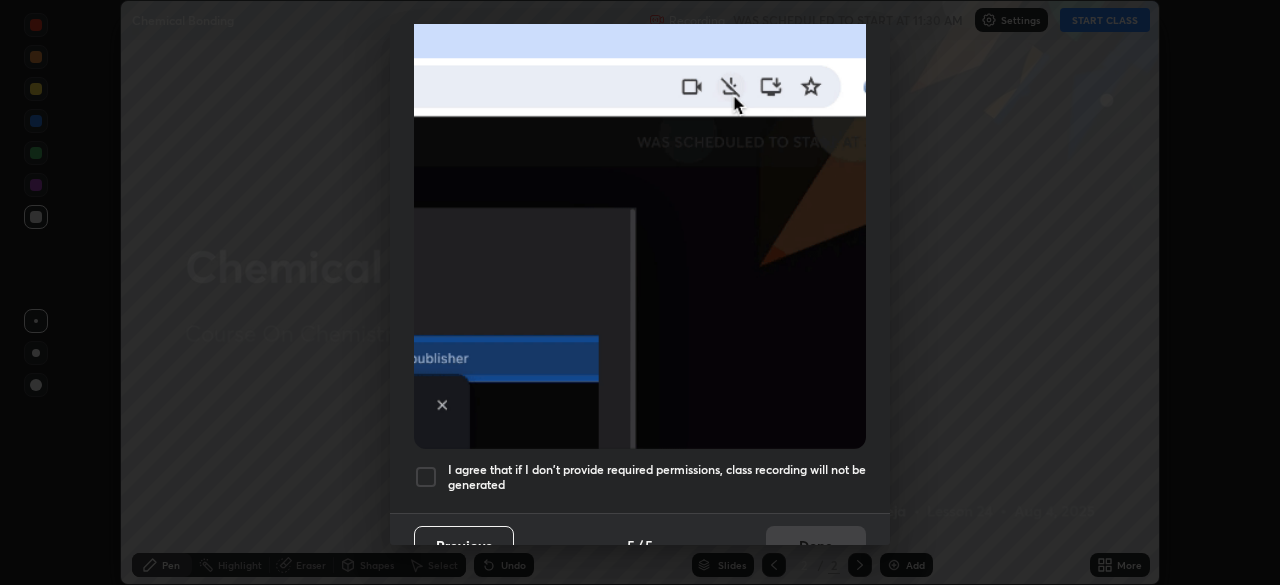 click on "I agree that if I don't provide required permissions, class recording will not be generated" at bounding box center [657, 477] 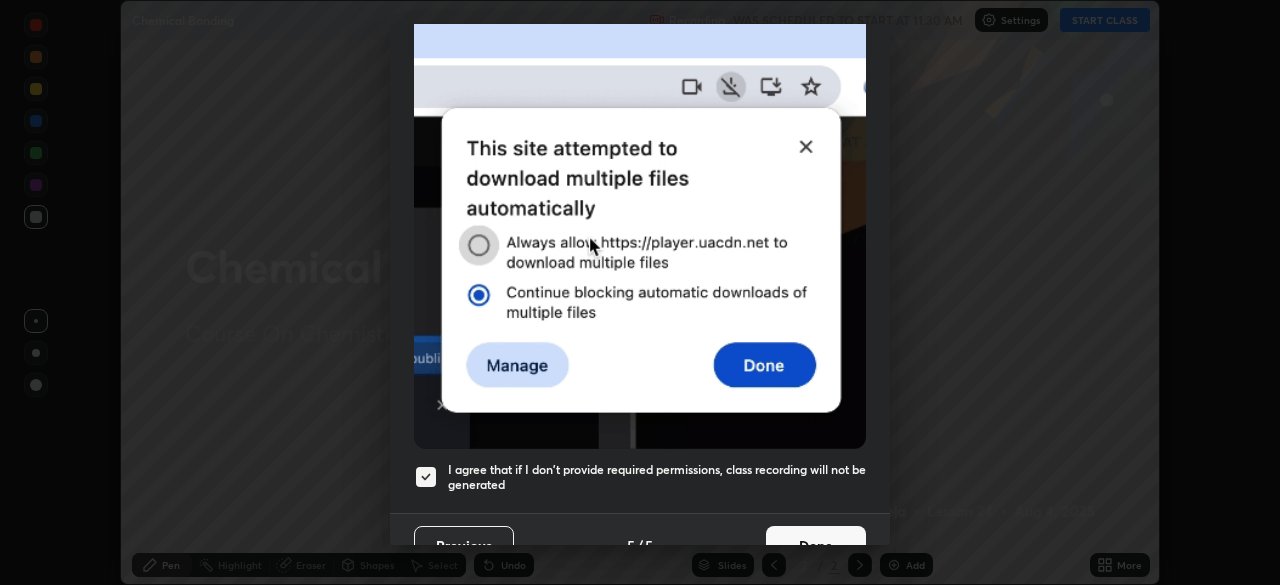 click on "Done" at bounding box center (816, 546) 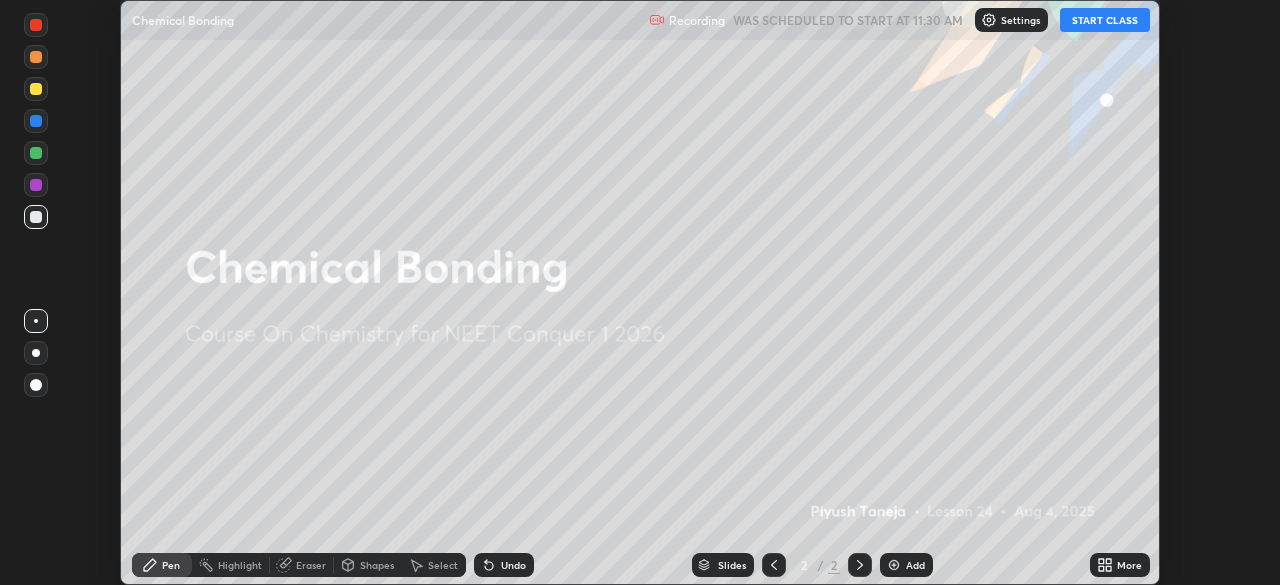 click on "START CLASS" at bounding box center [1105, 20] 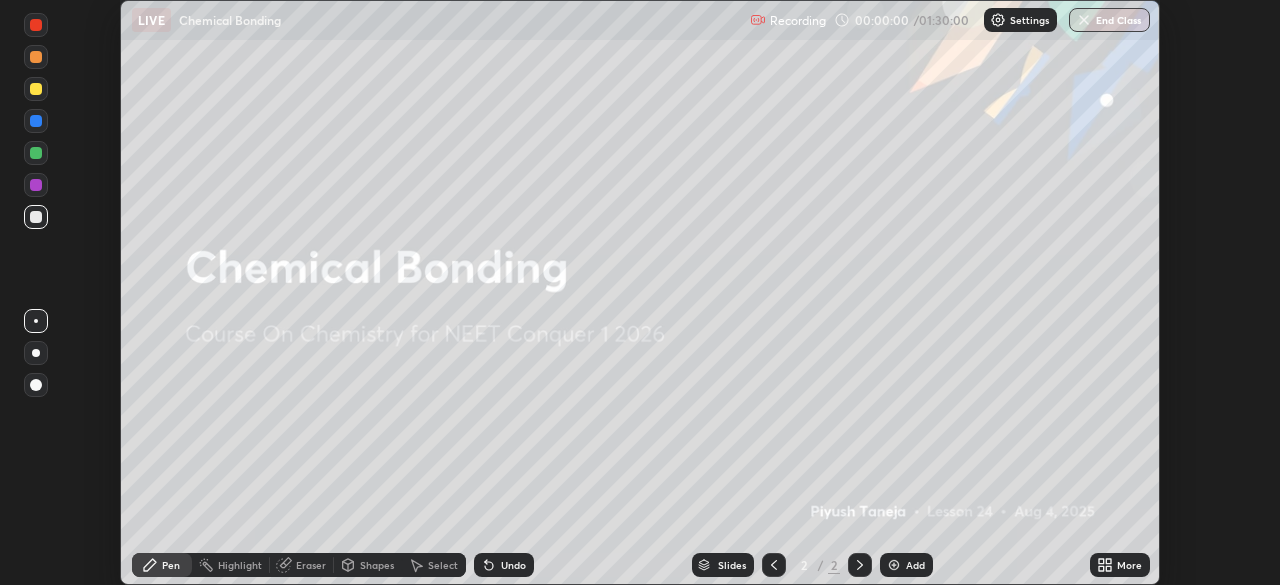 click on "More" at bounding box center [1120, 565] 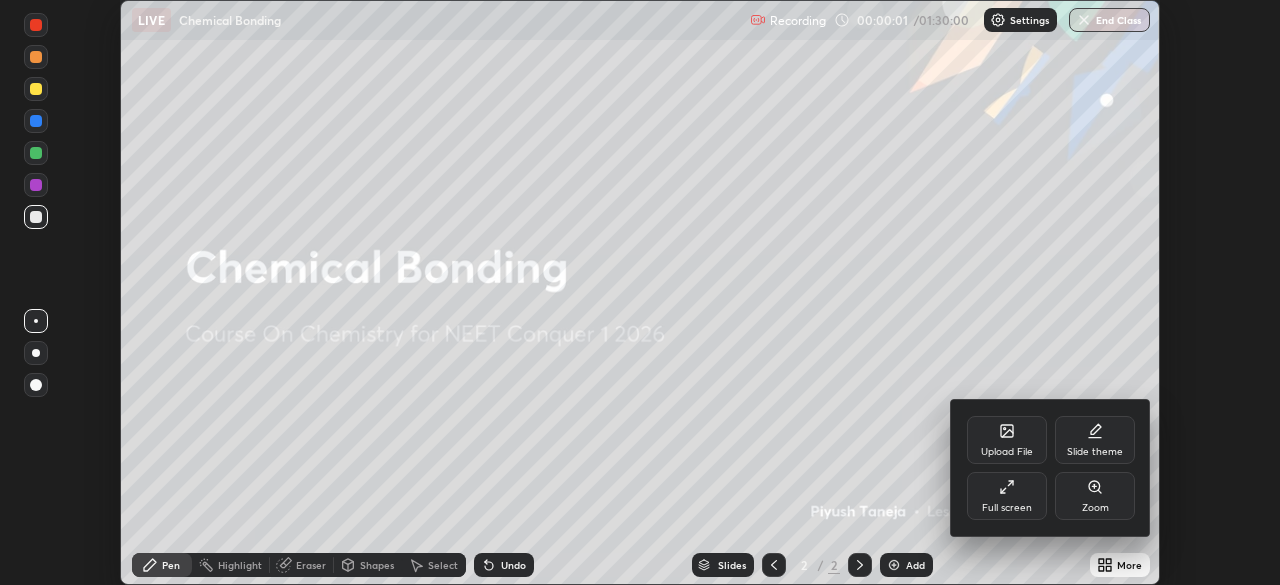 click on "Full screen" at bounding box center [1007, 496] 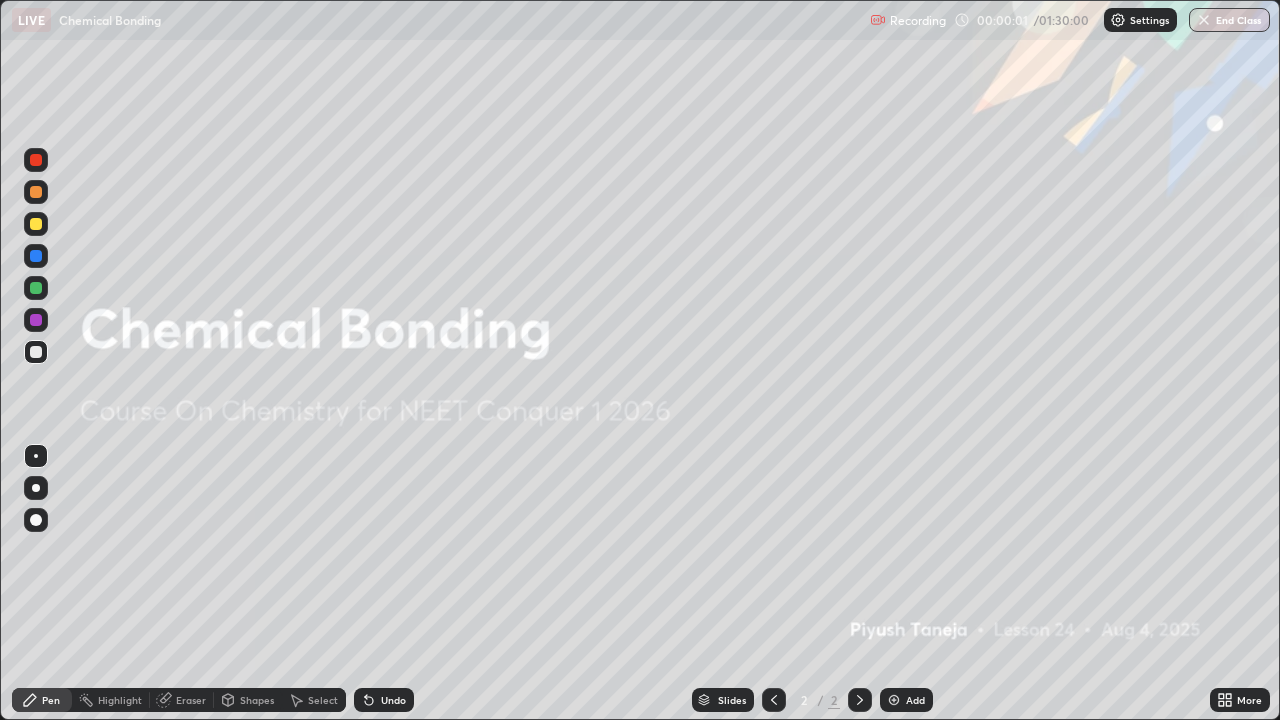 scroll, scrollTop: 99280, scrollLeft: 98720, axis: both 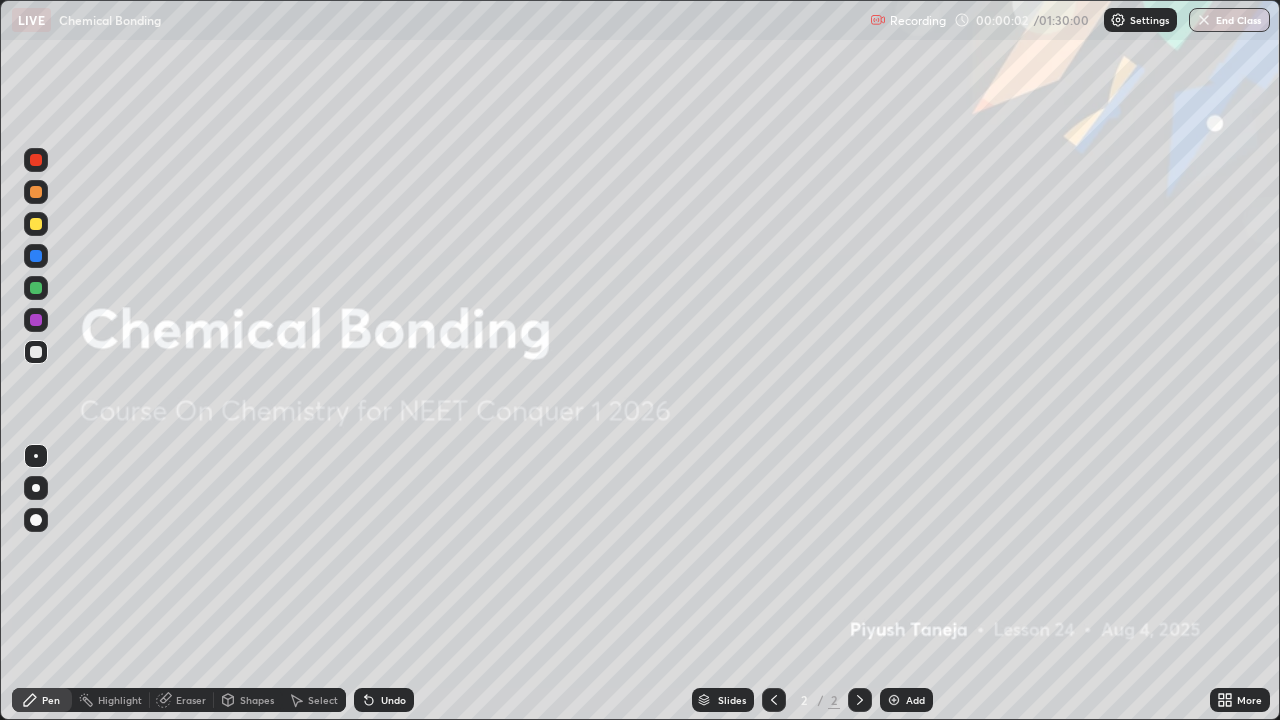 click on "Add" at bounding box center (915, 700) 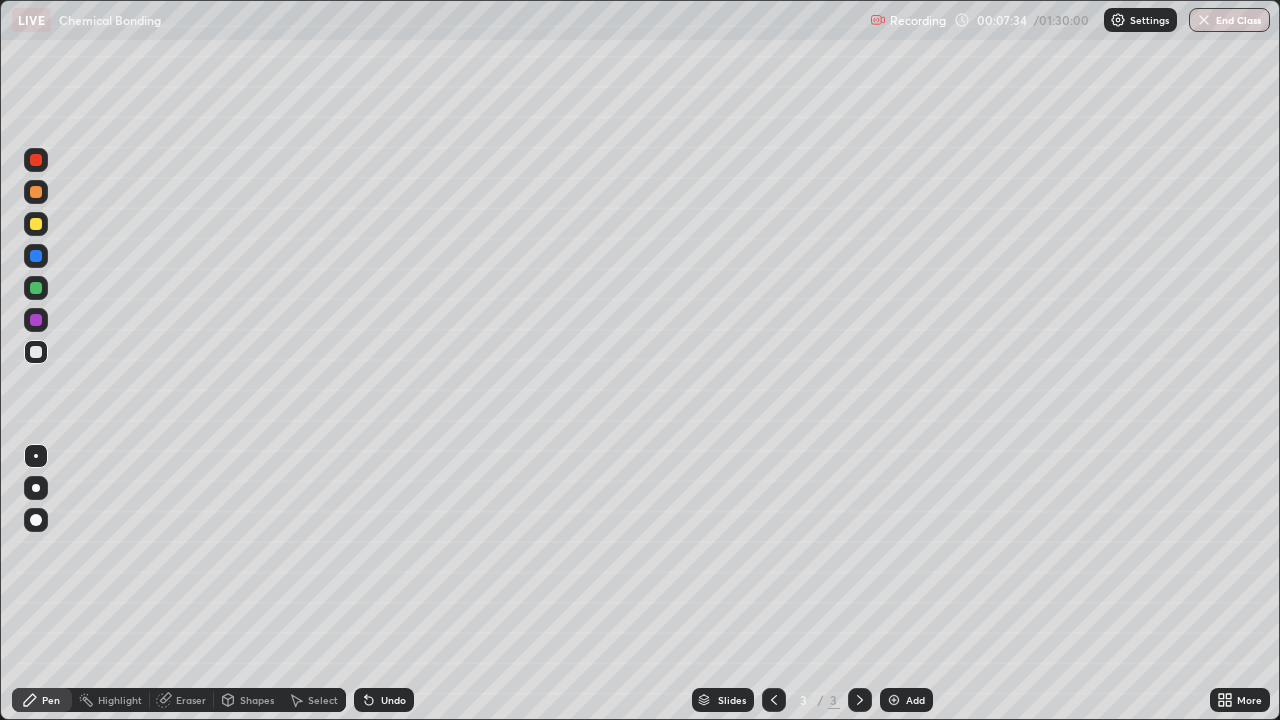 click on "Undo" at bounding box center (384, 700) 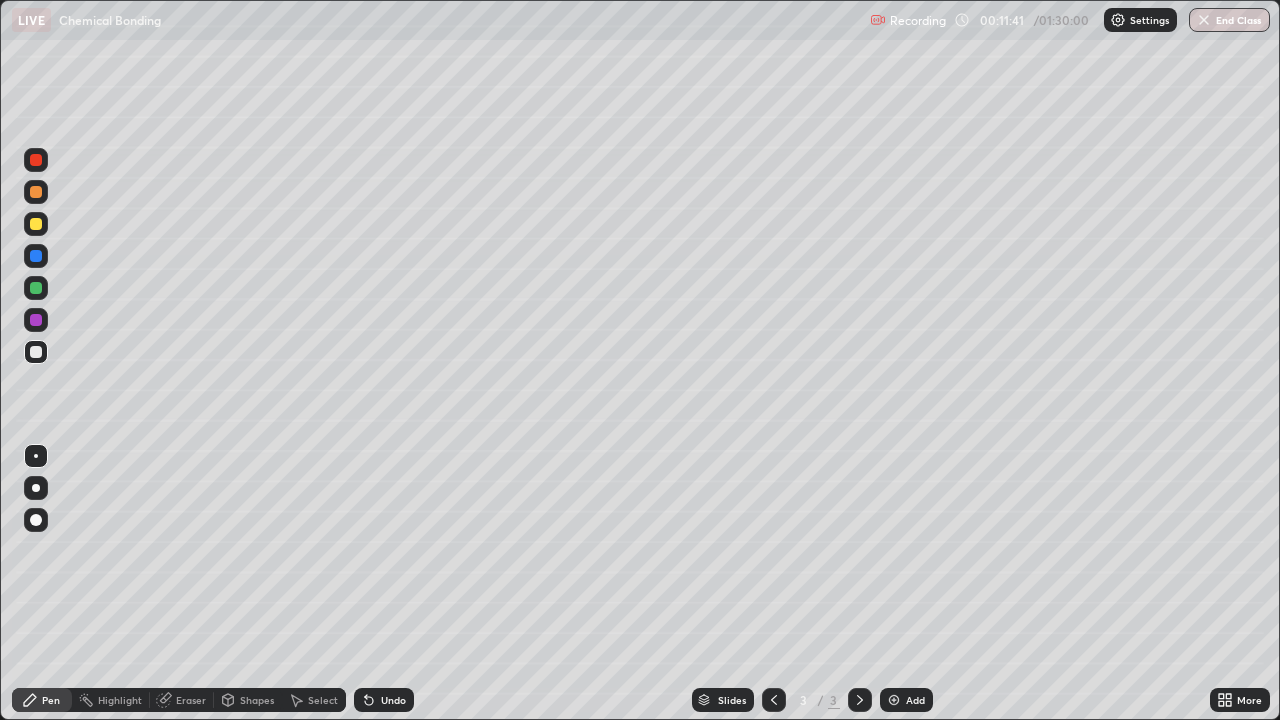 click on "Eraser" at bounding box center (182, 700) 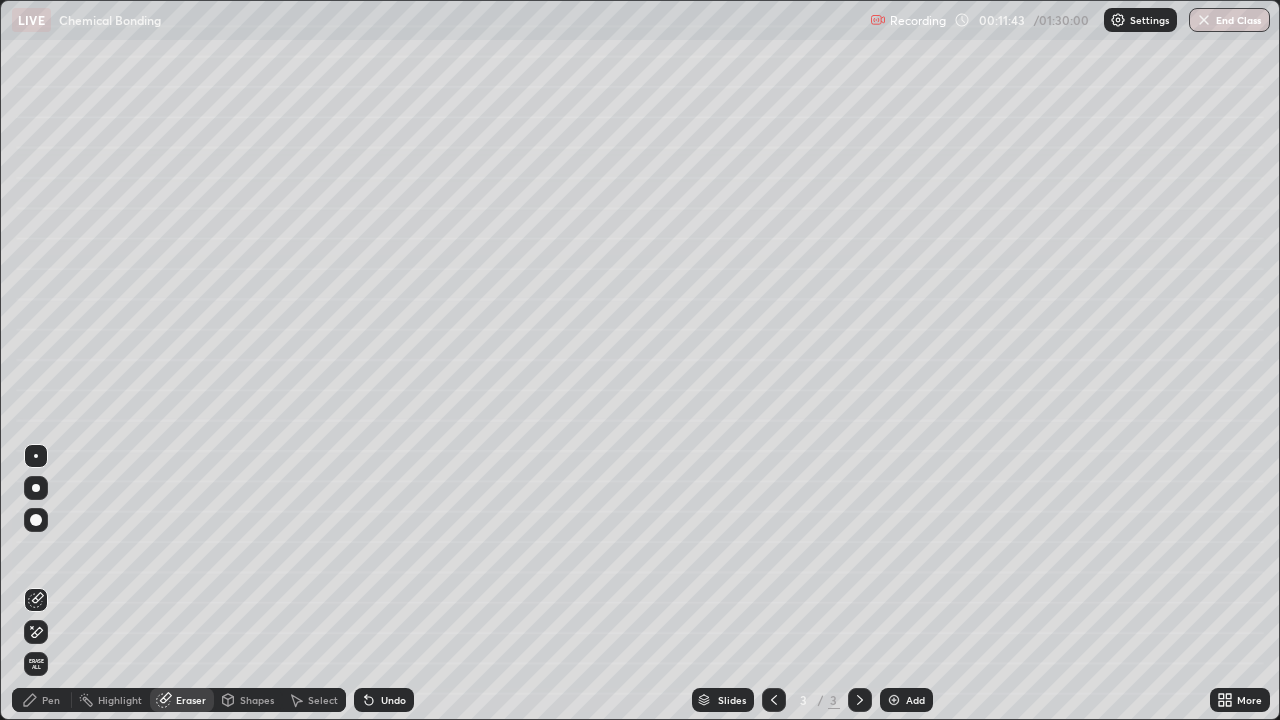 click on "Pen" at bounding box center [51, 700] 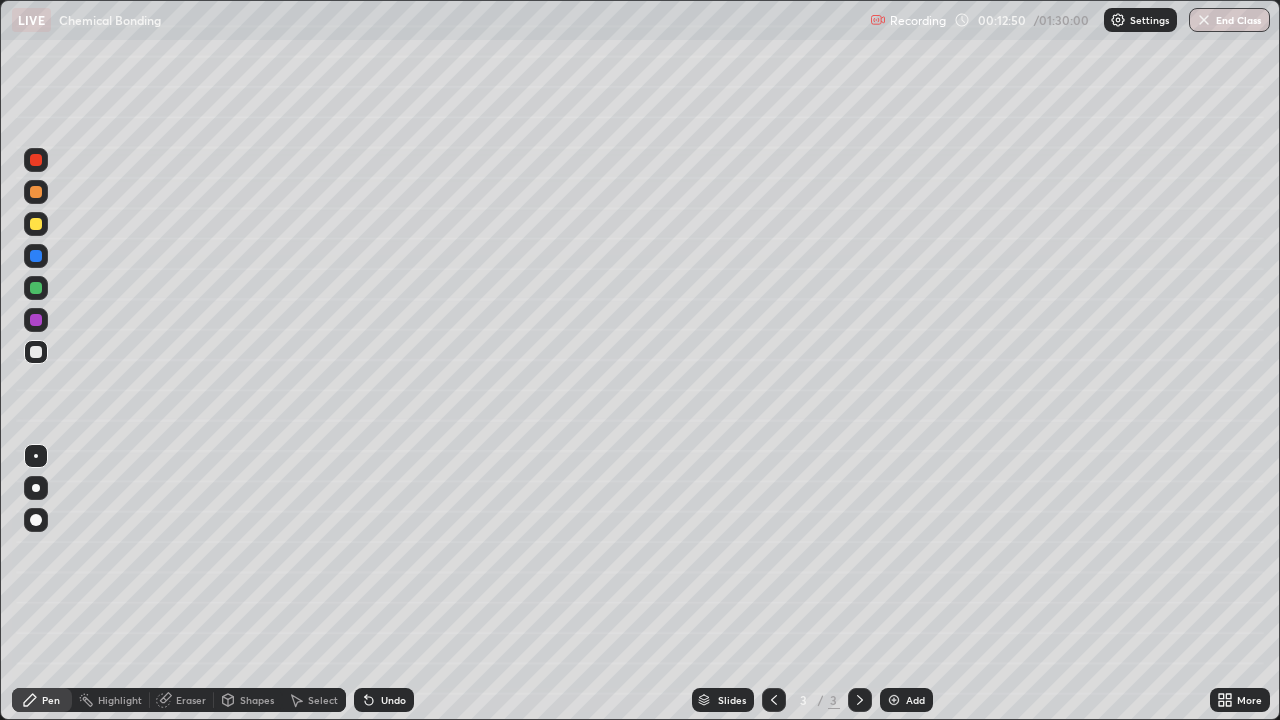click on "Undo" at bounding box center [393, 700] 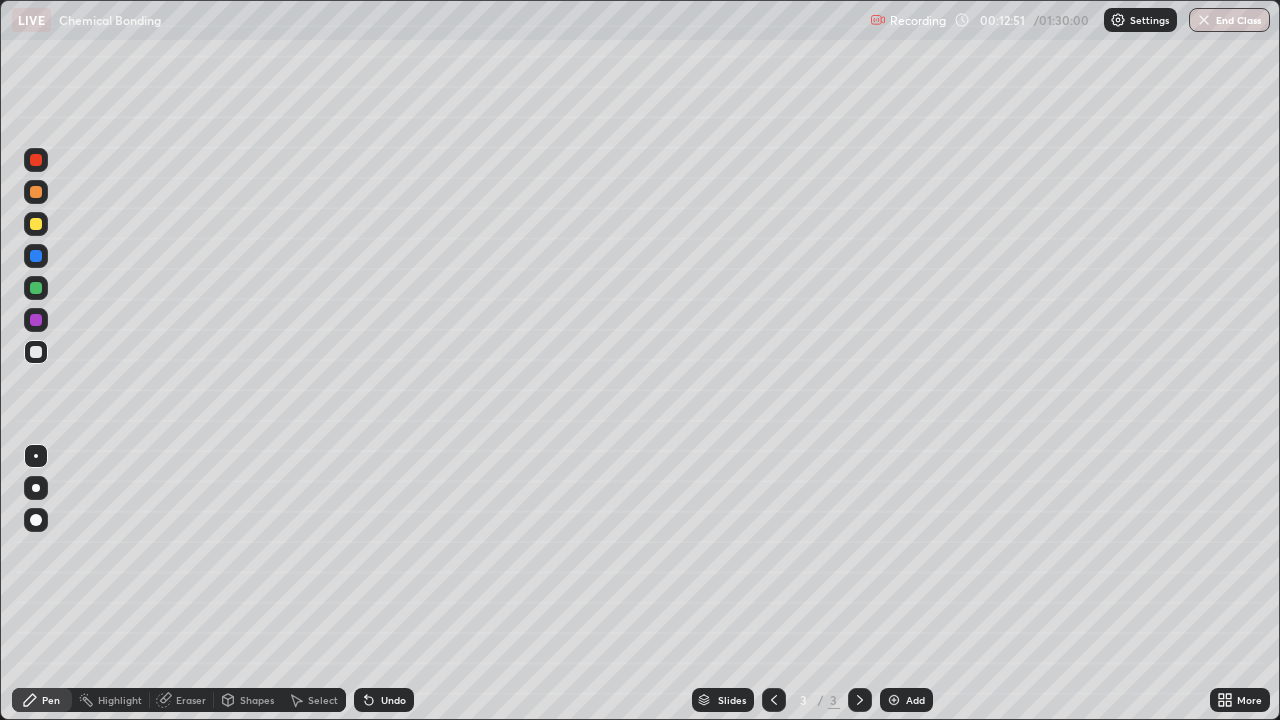 click on "Undo" at bounding box center [393, 700] 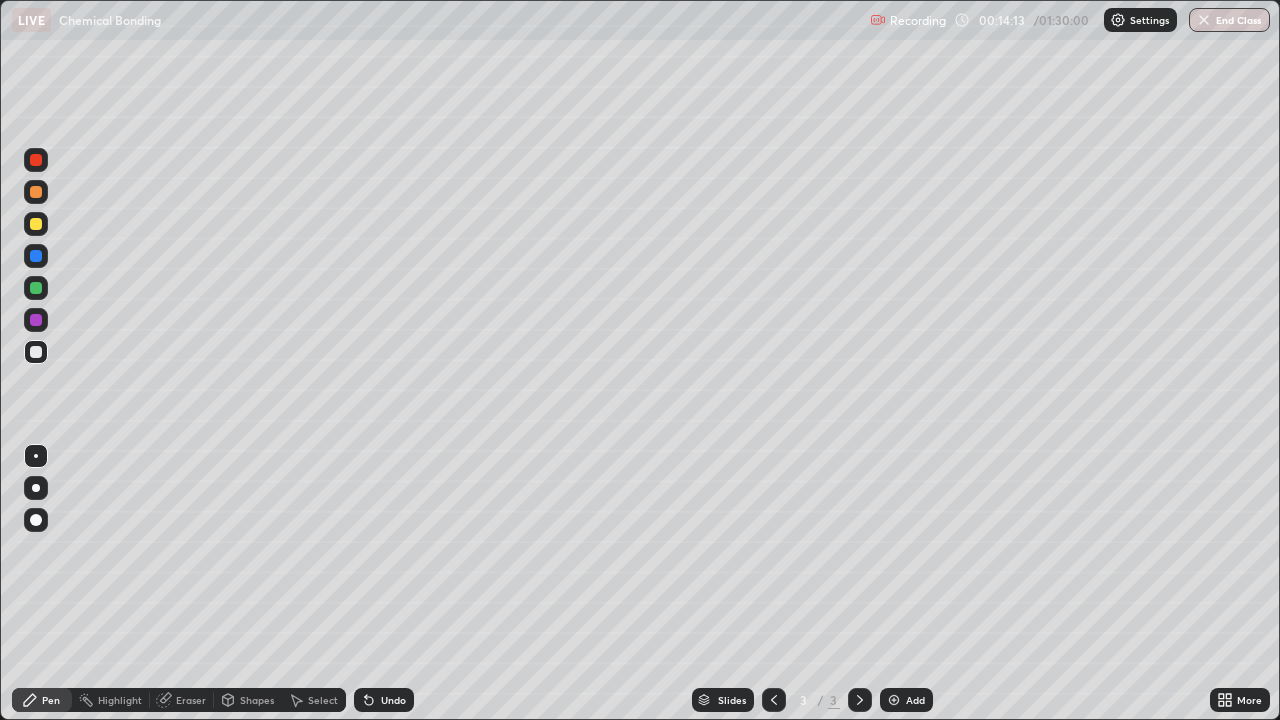 click on "Add" at bounding box center (906, 700) 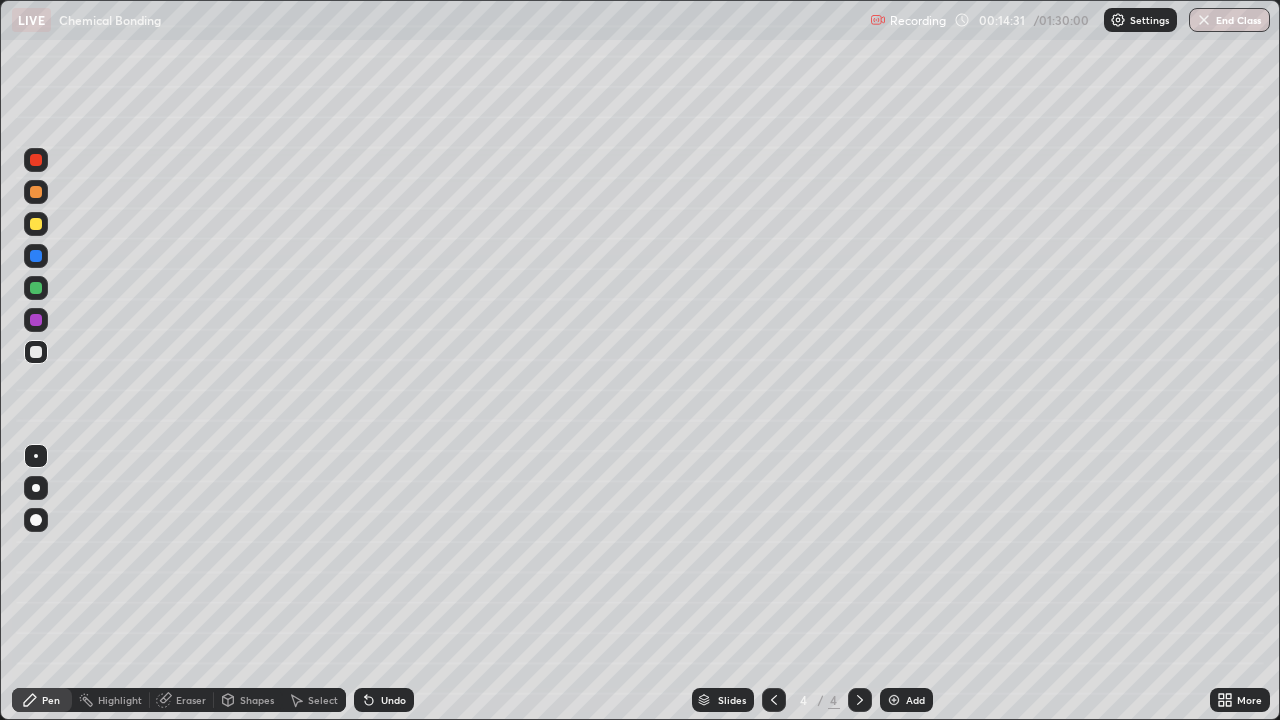 click on "Undo" at bounding box center (384, 700) 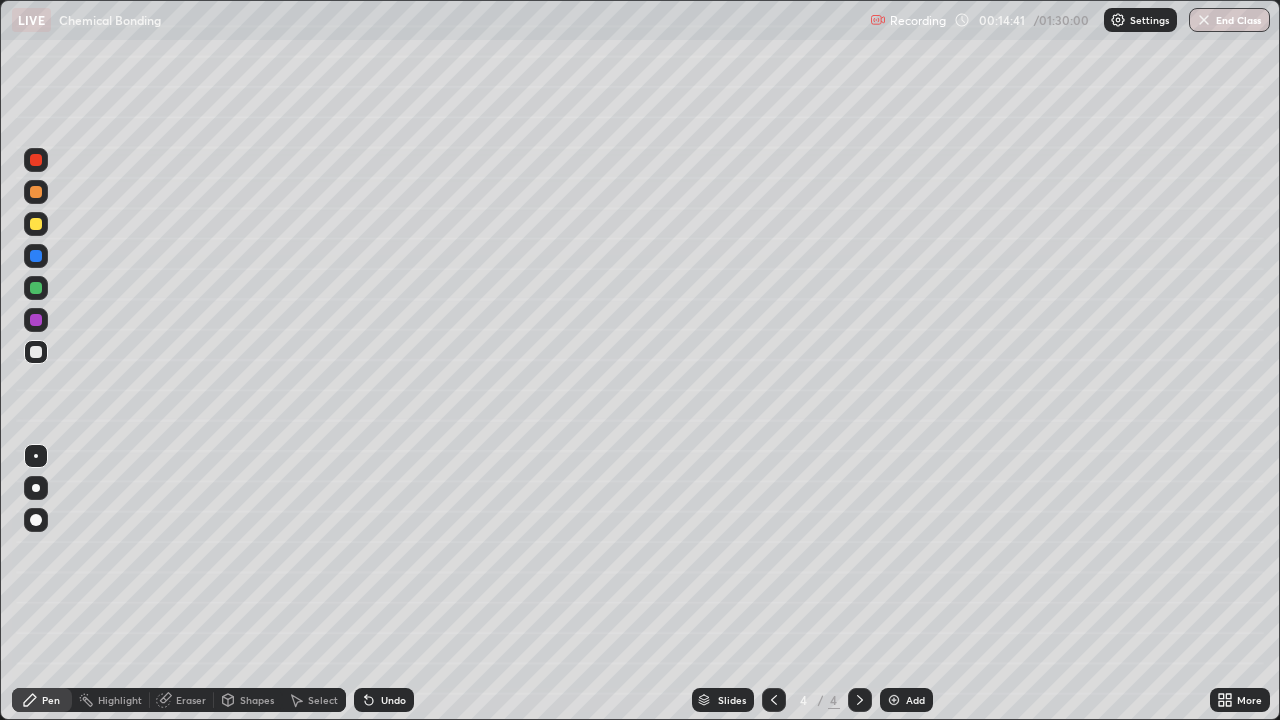 click on "Undo" at bounding box center (393, 700) 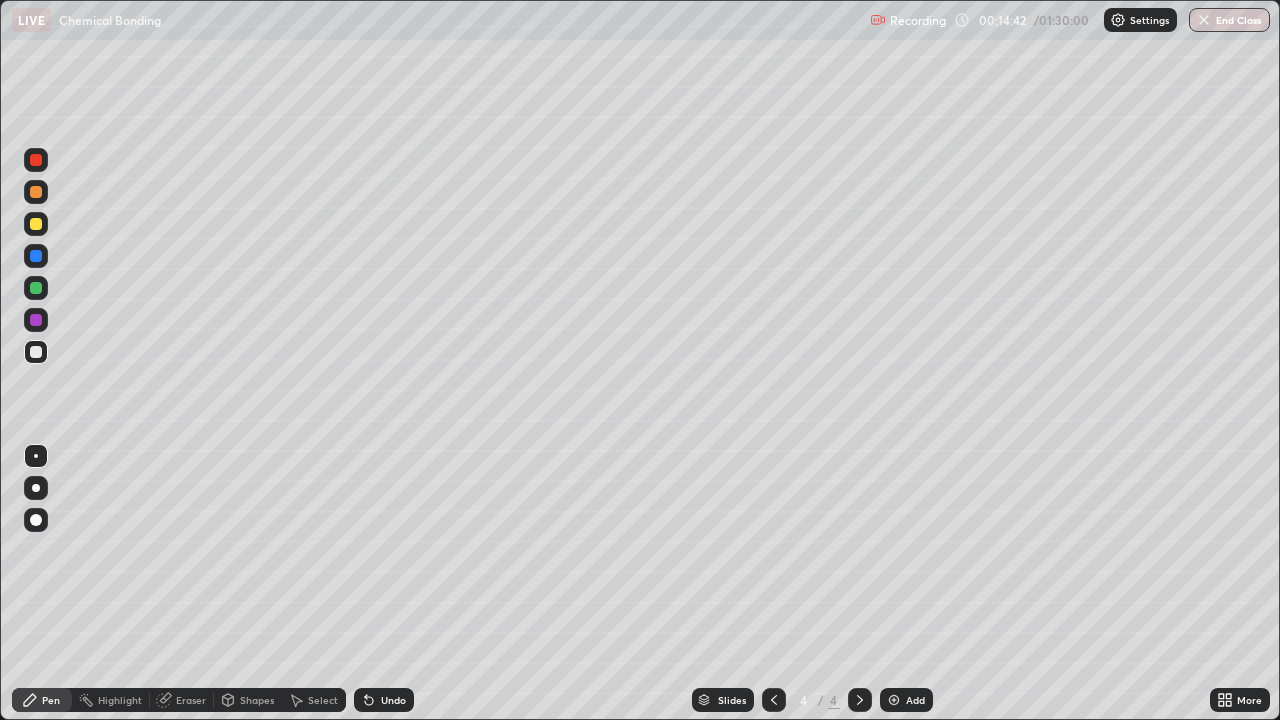 click on "Undo" at bounding box center (393, 700) 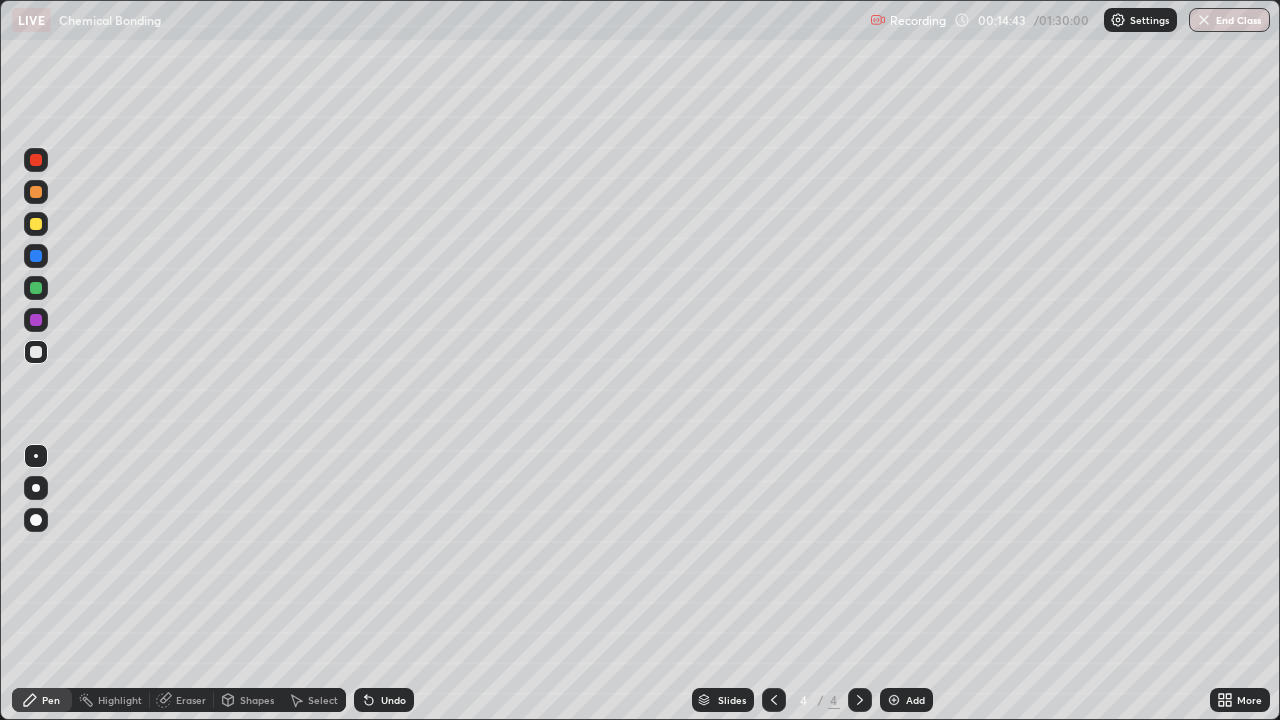 click on "Undo" at bounding box center (384, 700) 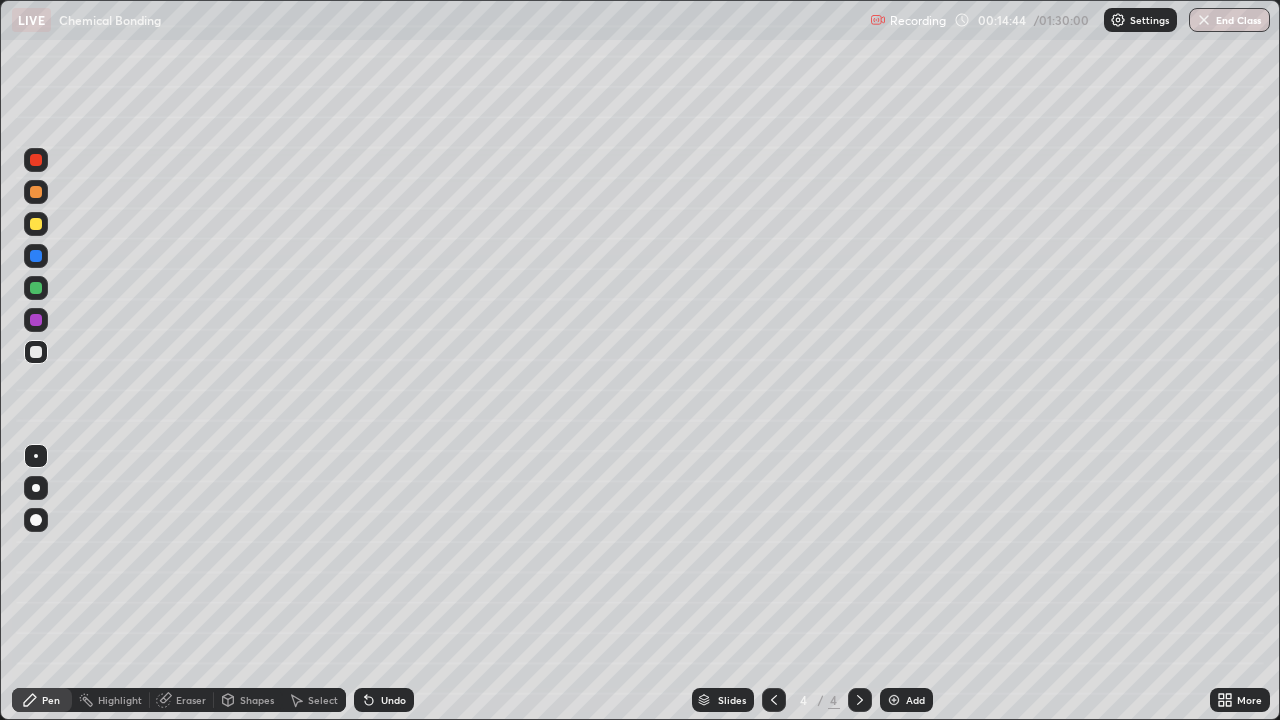 click on "Undo" at bounding box center (384, 700) 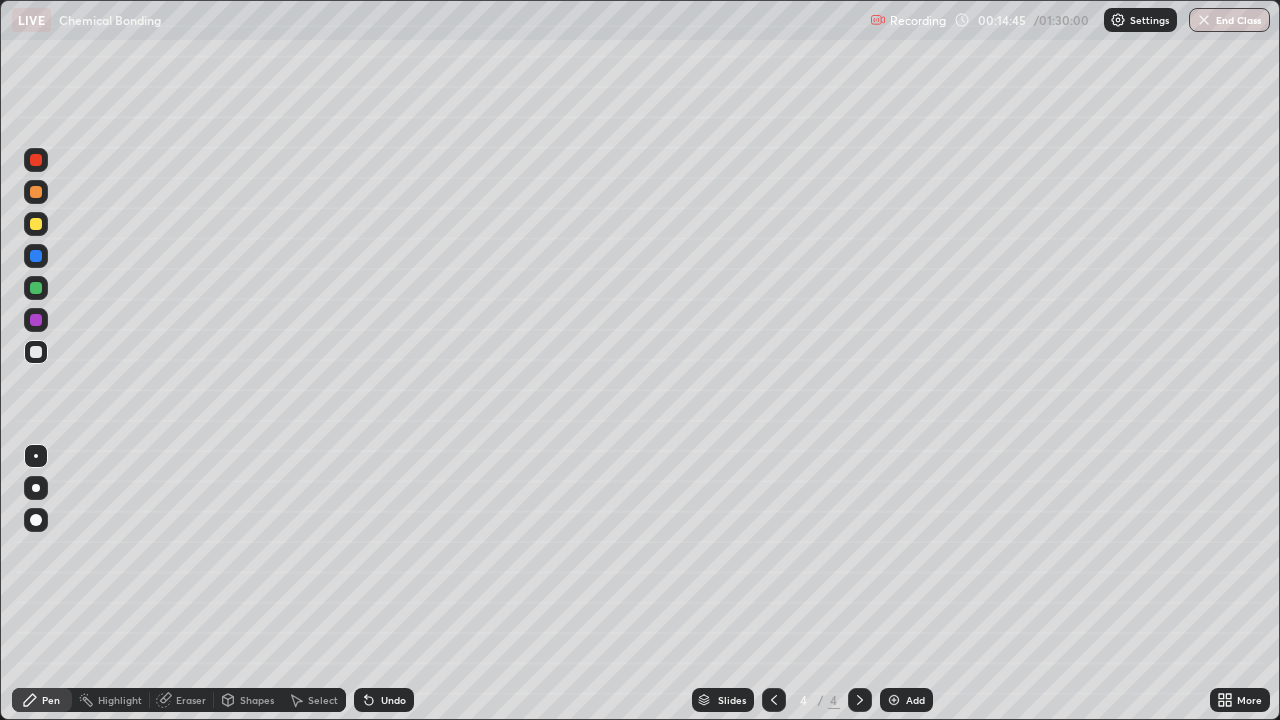 click on "Undo" at bounding box center [384, 700] 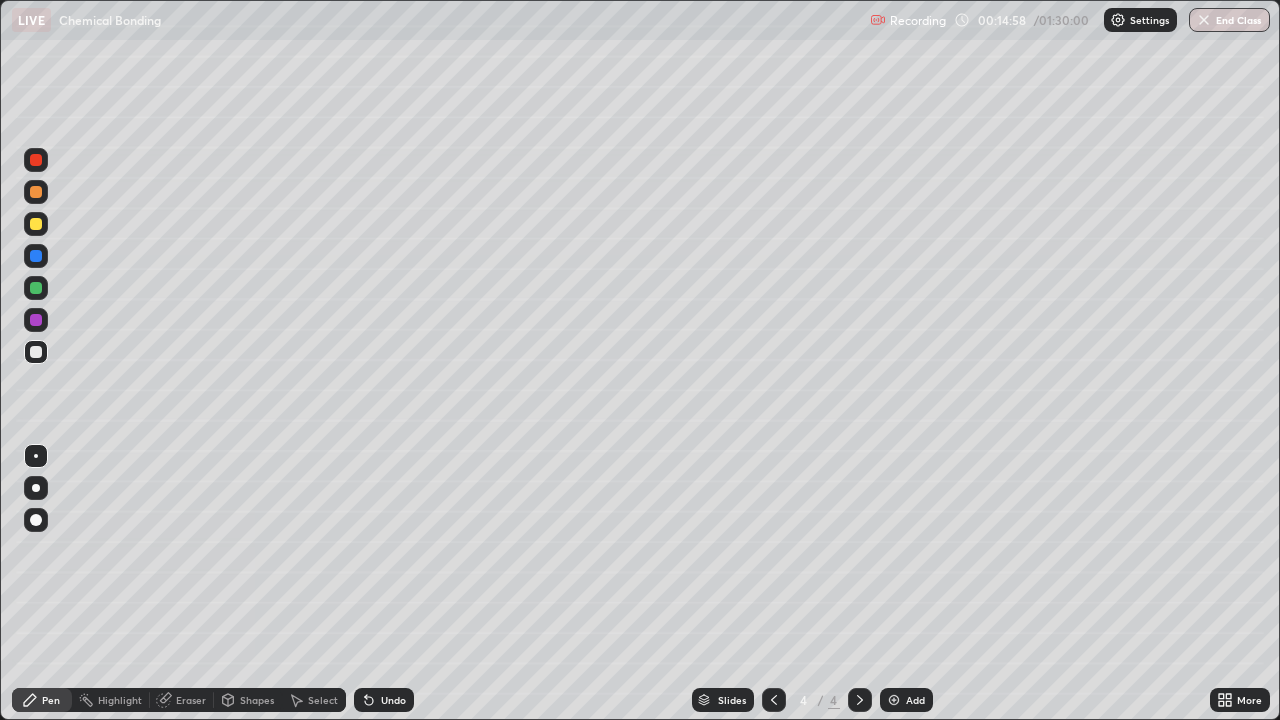 click 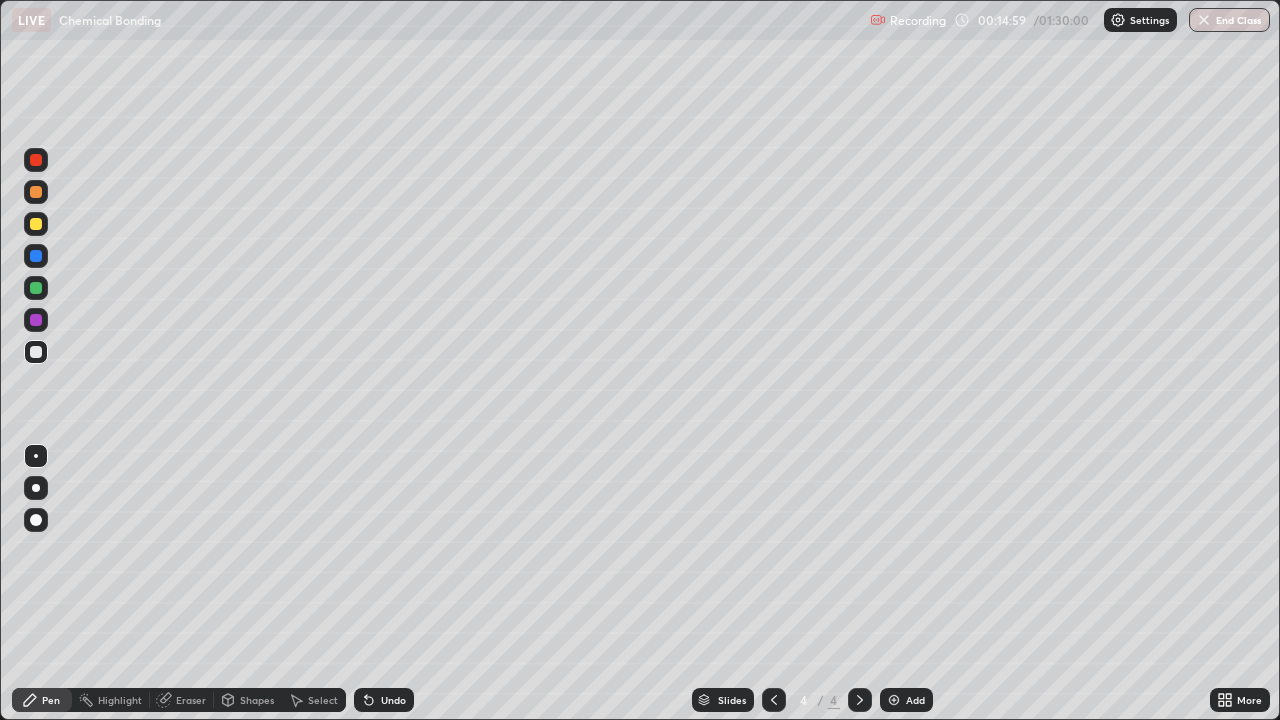 click 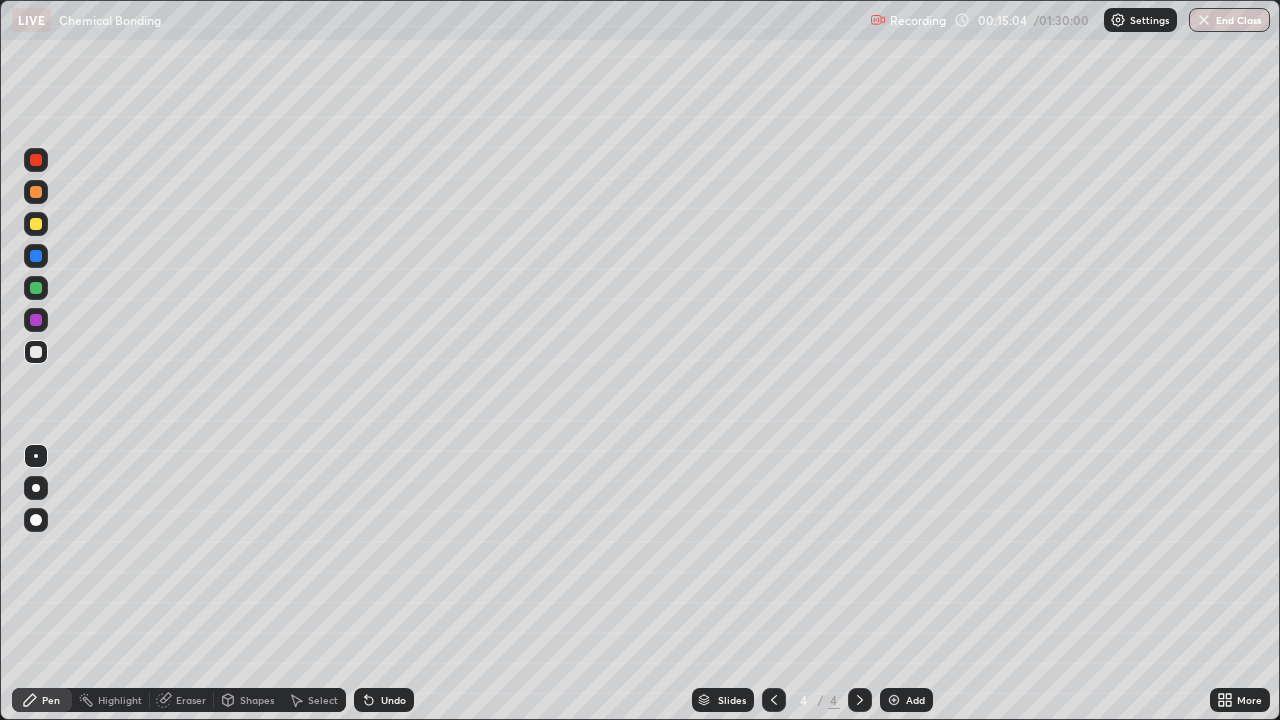 click on "Undo" at bounding box center (393, 700) 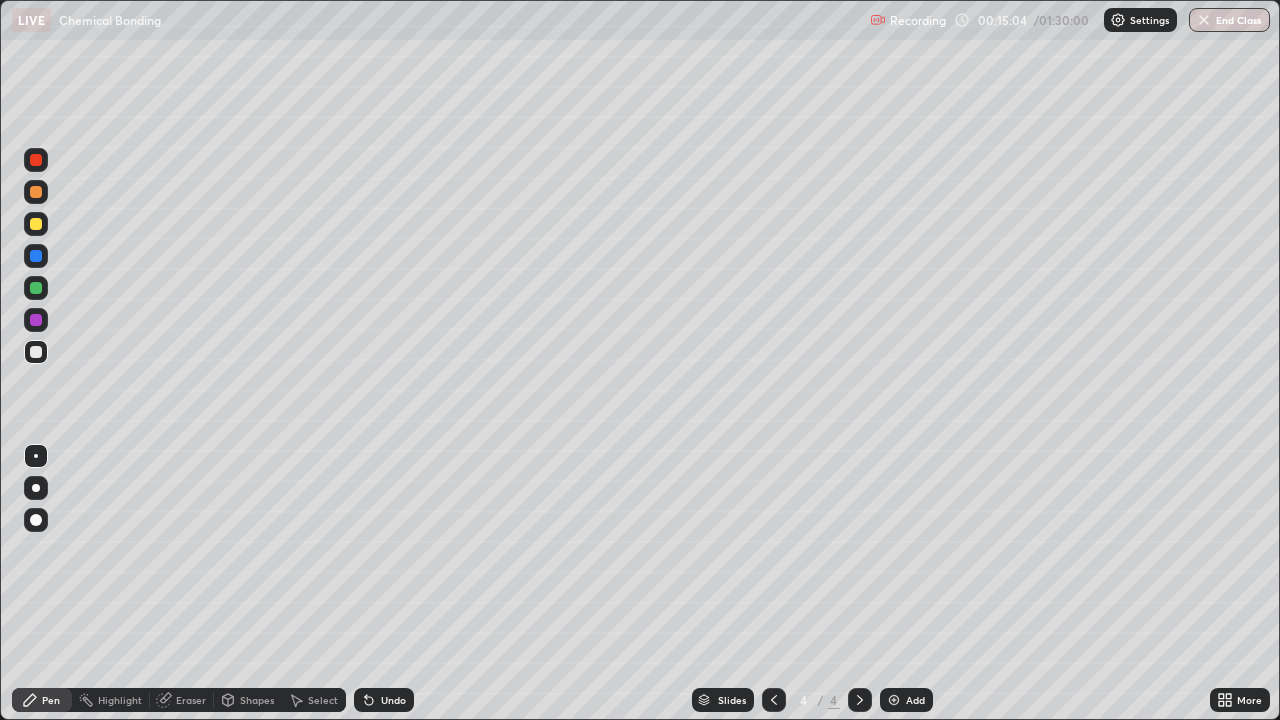 click on "Undo" at bounding box center [393, 700] 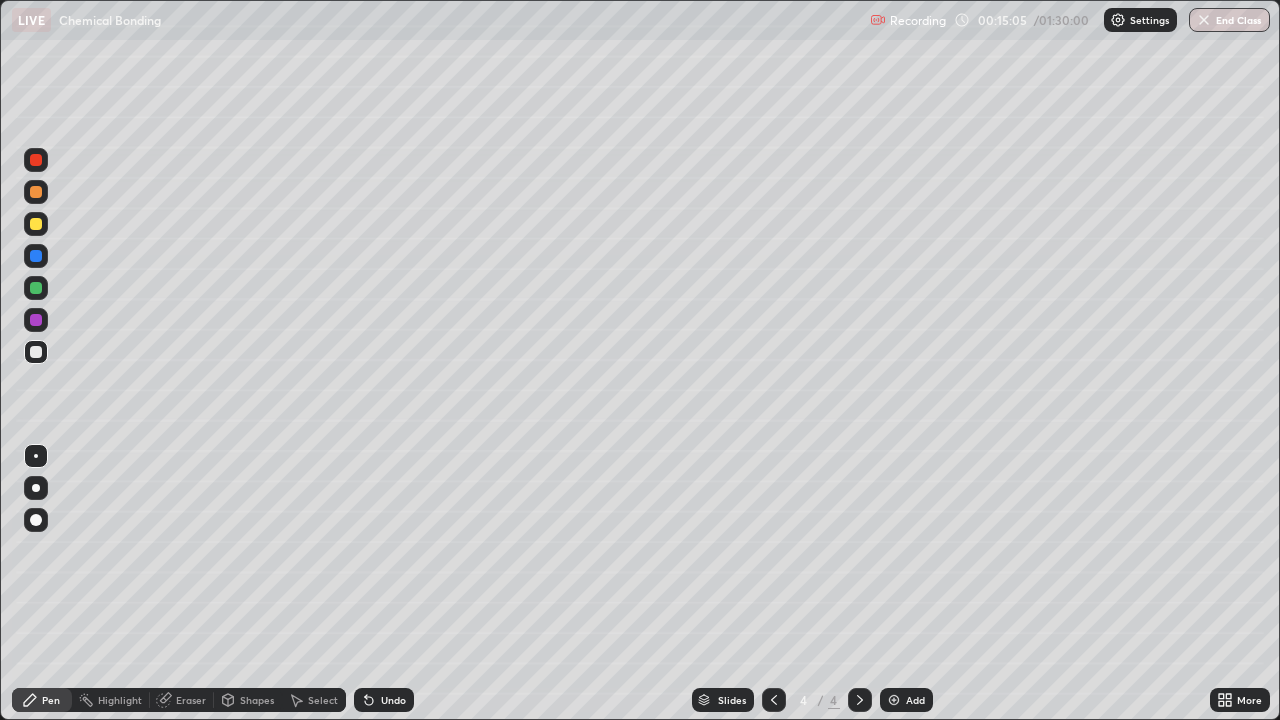 click on "Undo" at bounding box center [384, 700] 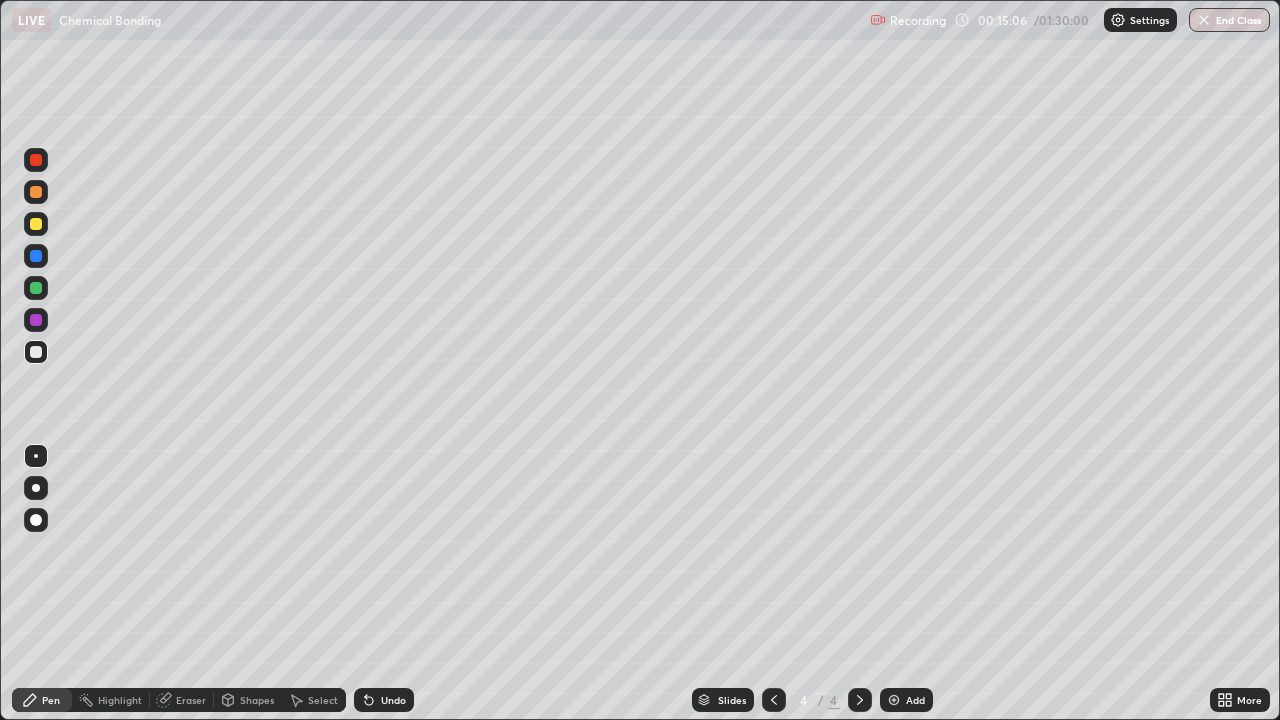 click on "Undo" at bounding box center (393, 700) 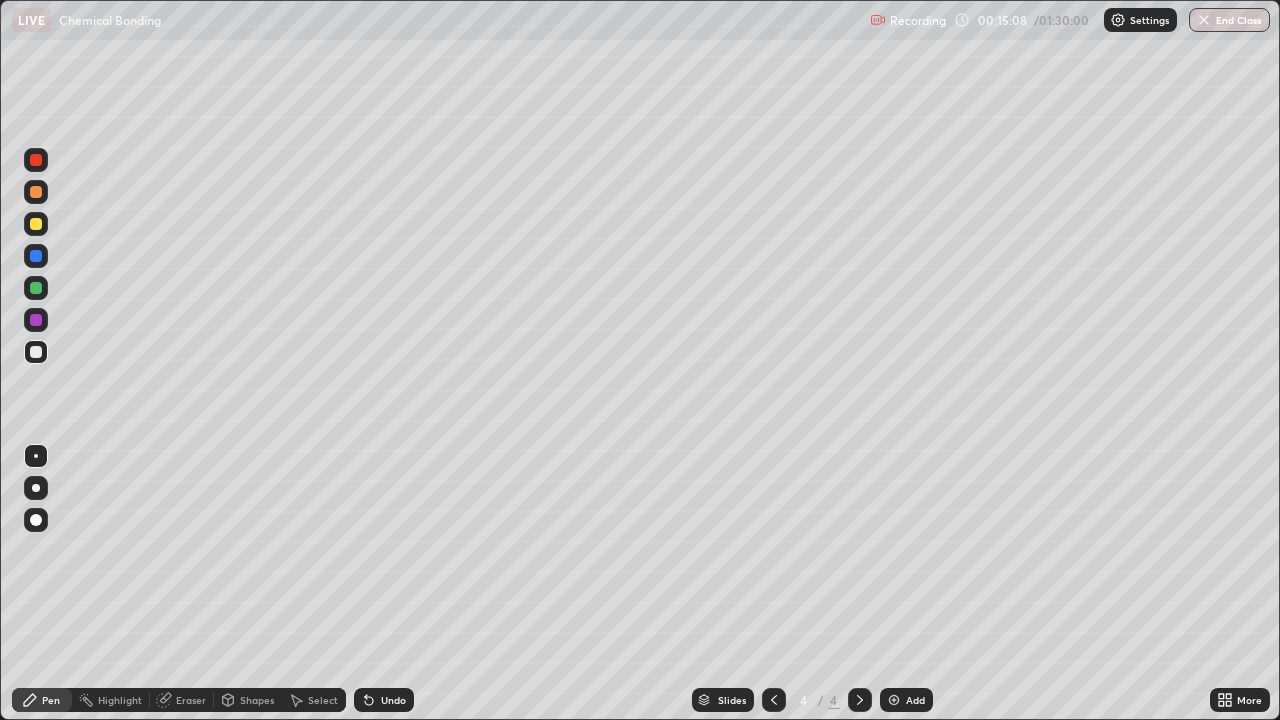 click on "Undo" at bounding box center (393, 700) 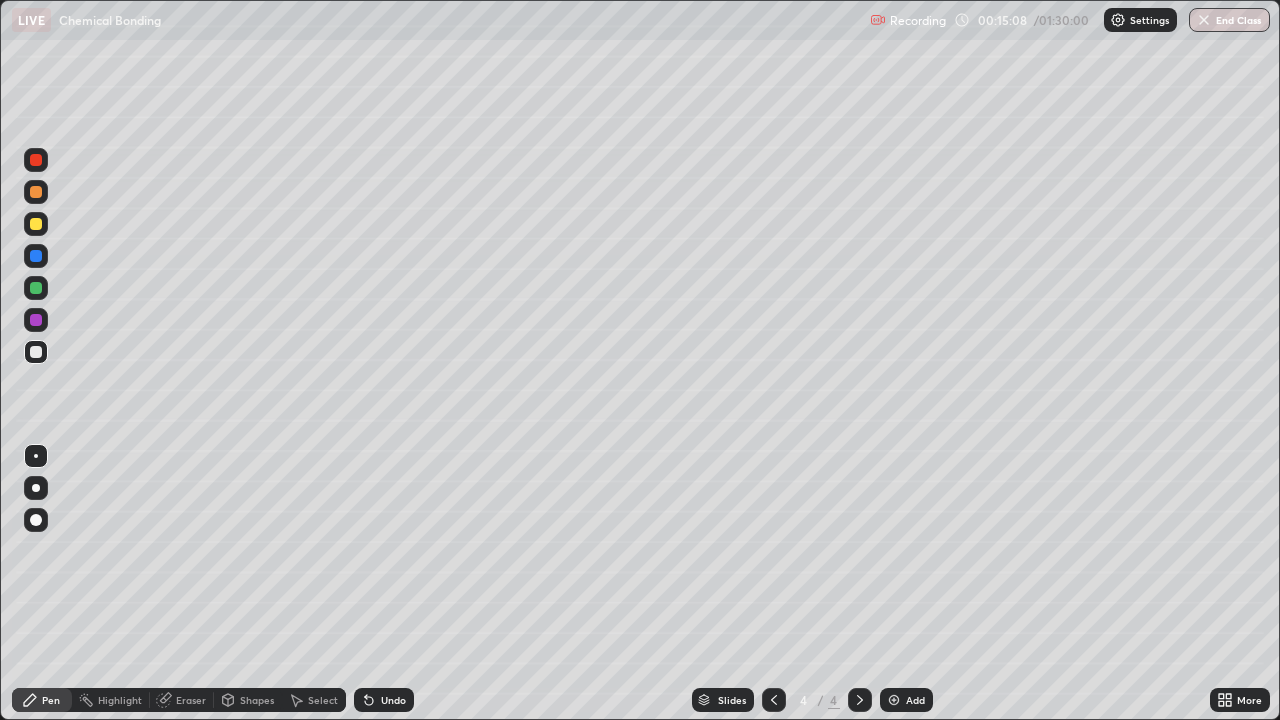 click on "Undo" at bounding box center [393, 700] 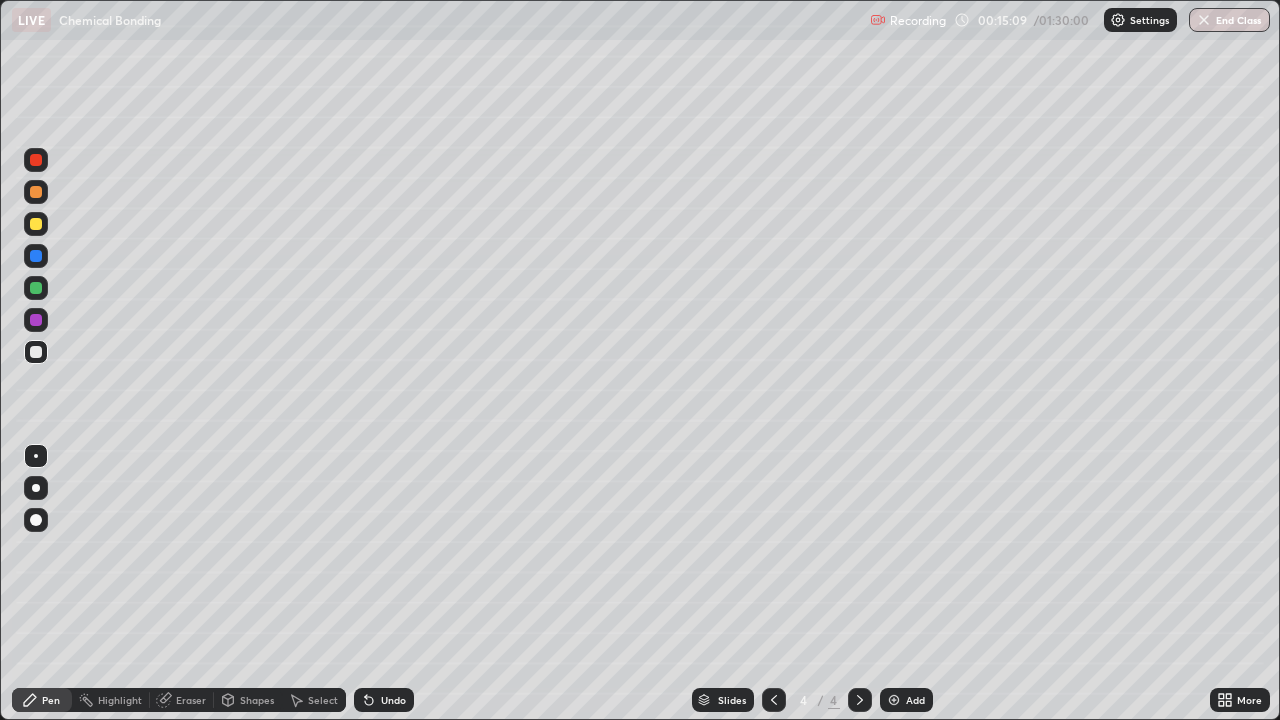 click on "Undo" at bounding box center [384, 700] 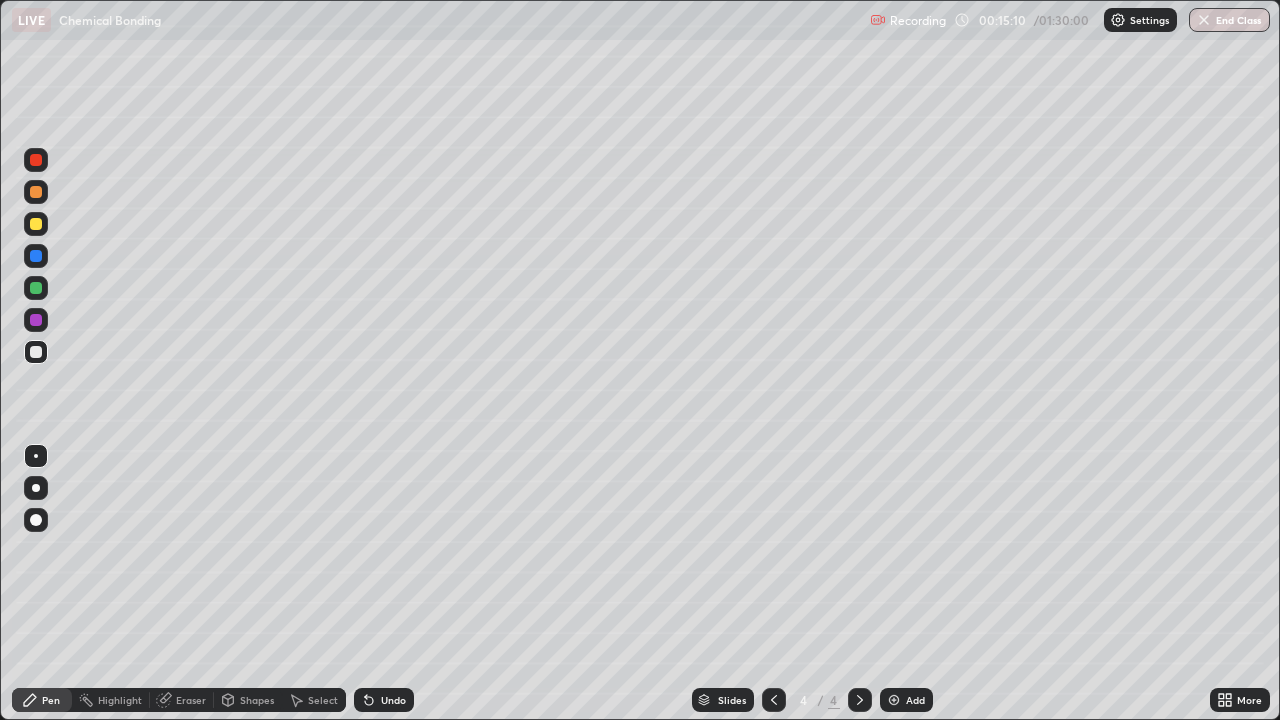 click on "Undo" at bounding box center [384, 700] 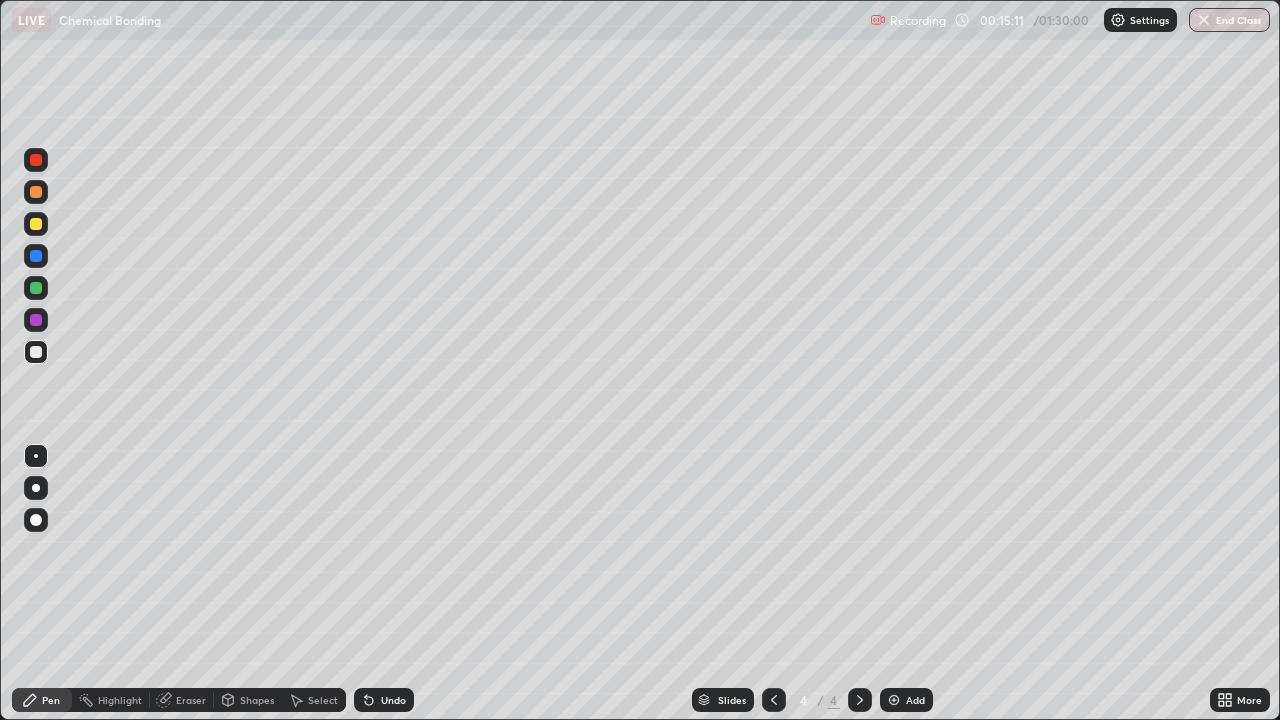 click on "Undo" at bounding box center (384, 700) 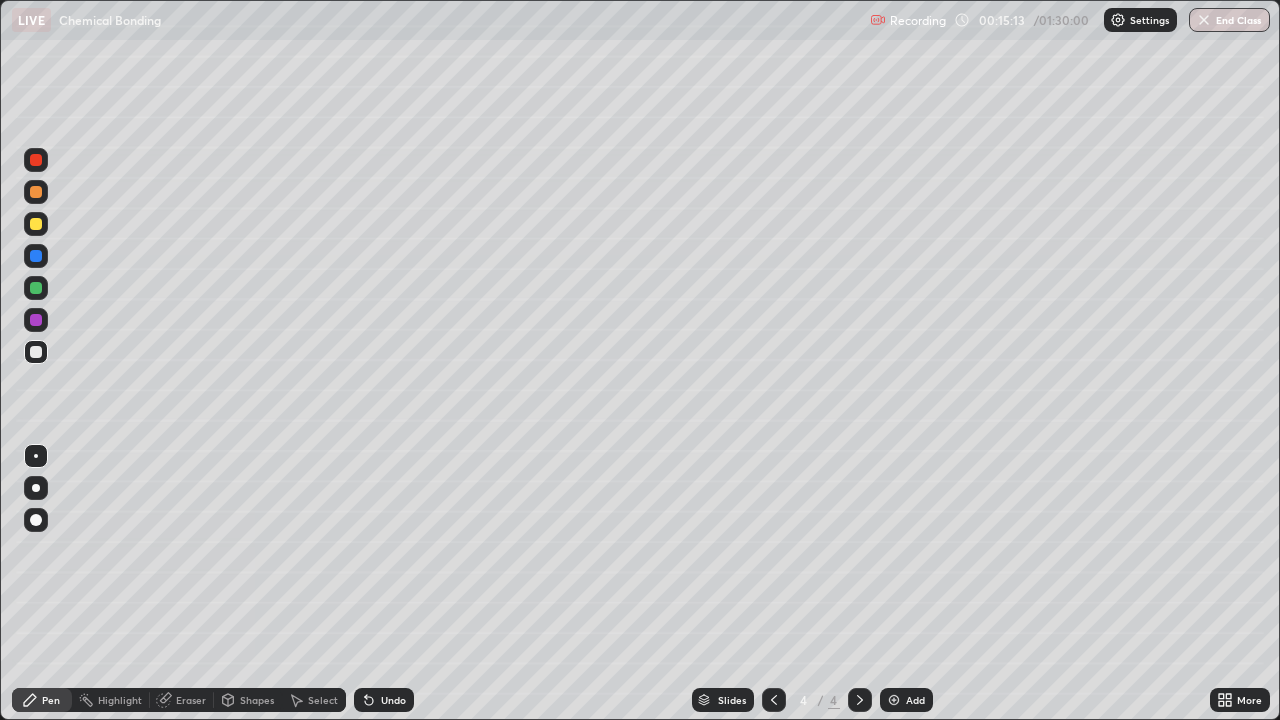 click on "Undo" at bounding box center [393, 700] 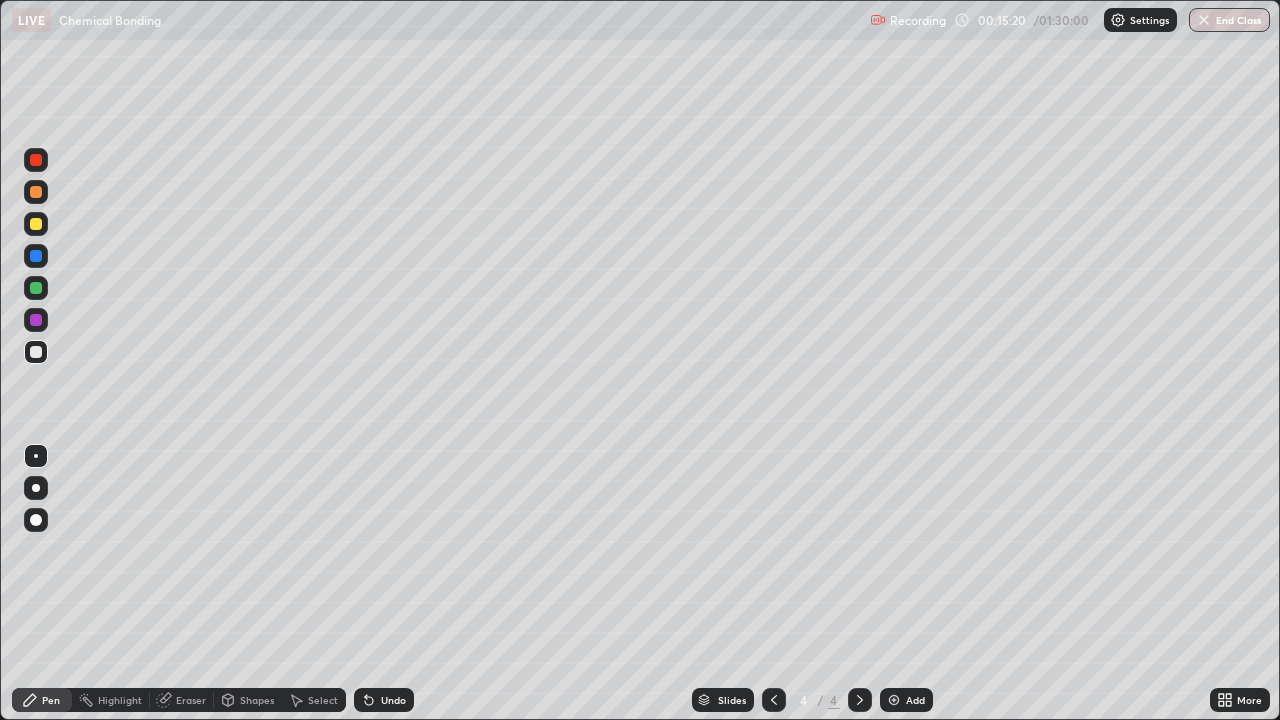 click on "Undo" at bounding box center [384, 700] 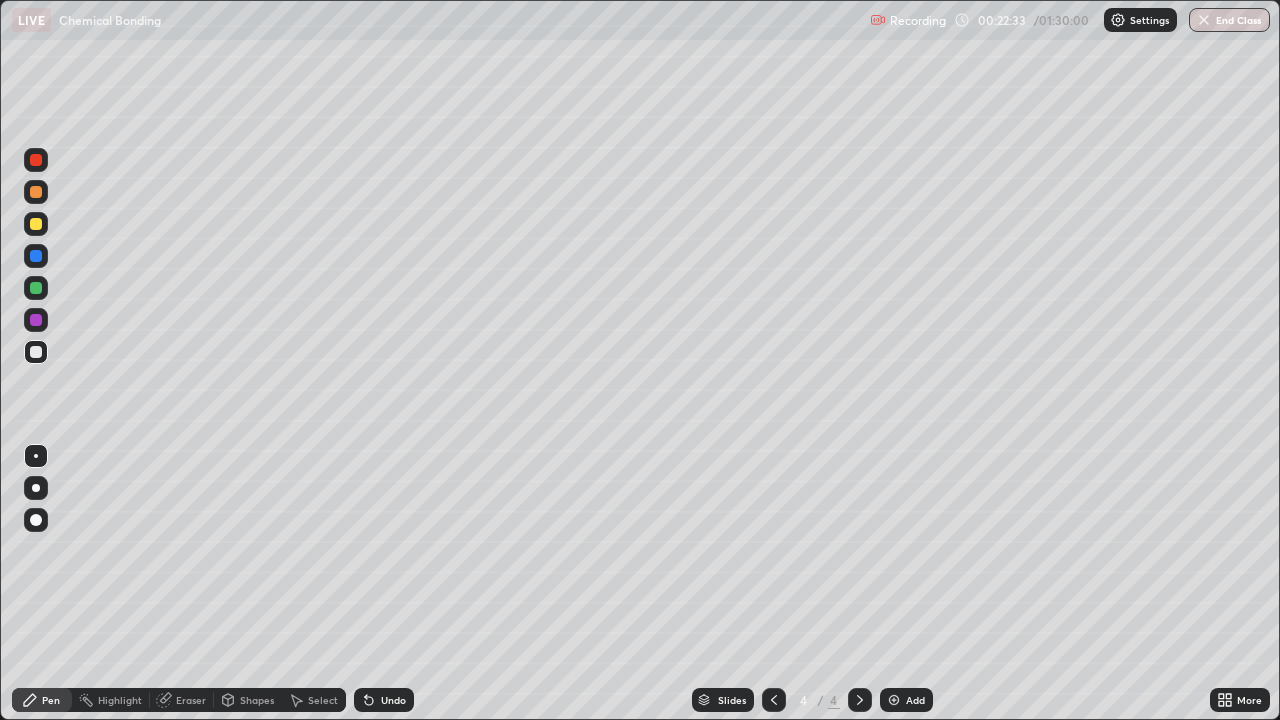 click on "Eraser" at bounding box center (191, 700) 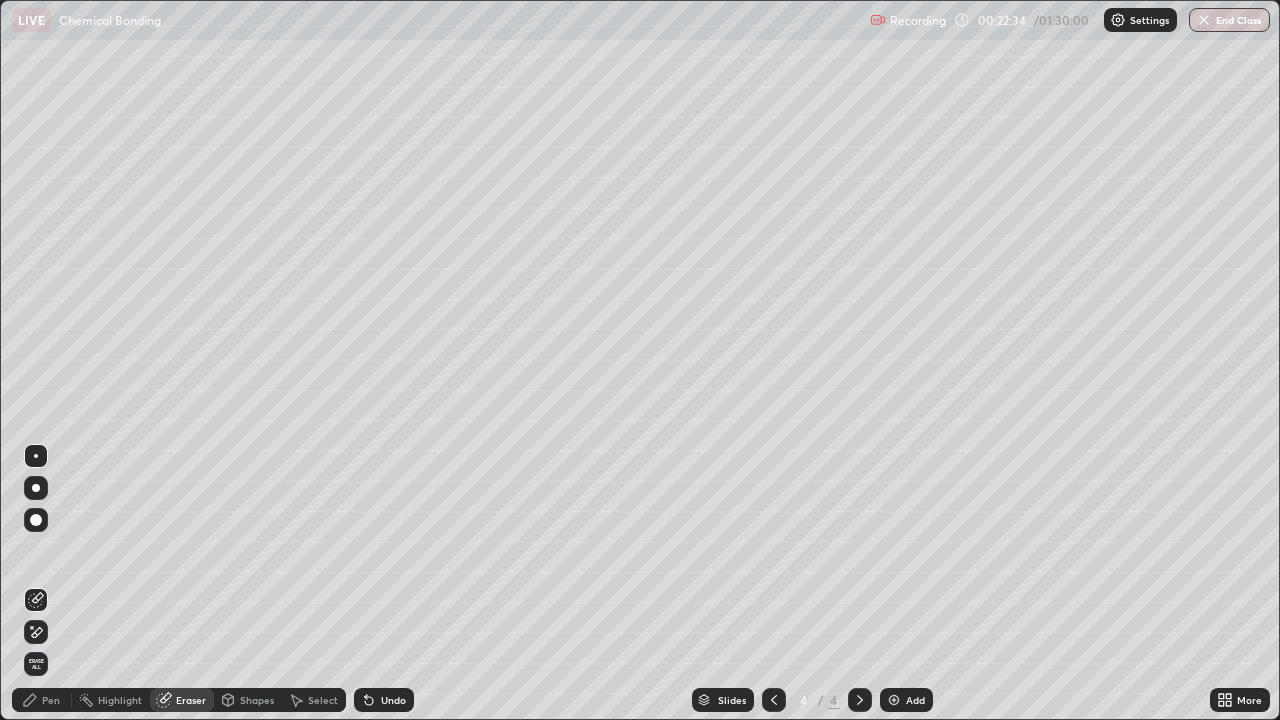 click 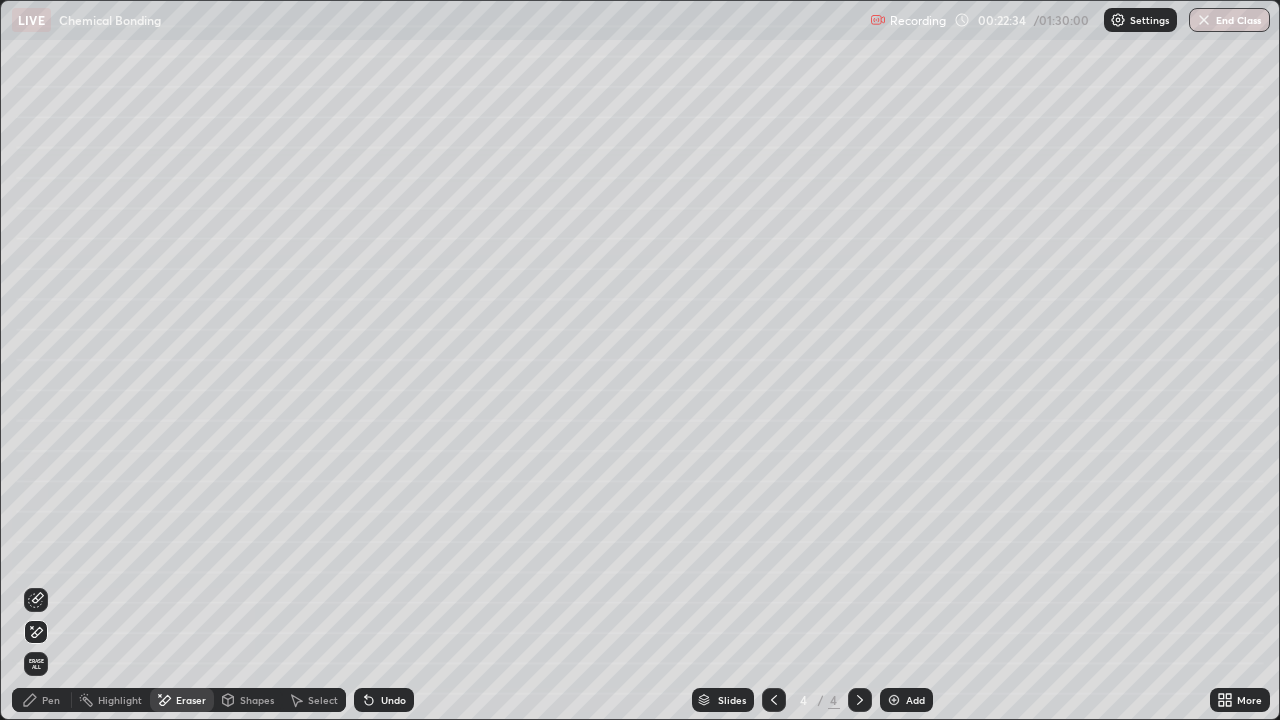click on "Erase all" at bounding box center [36, 664] 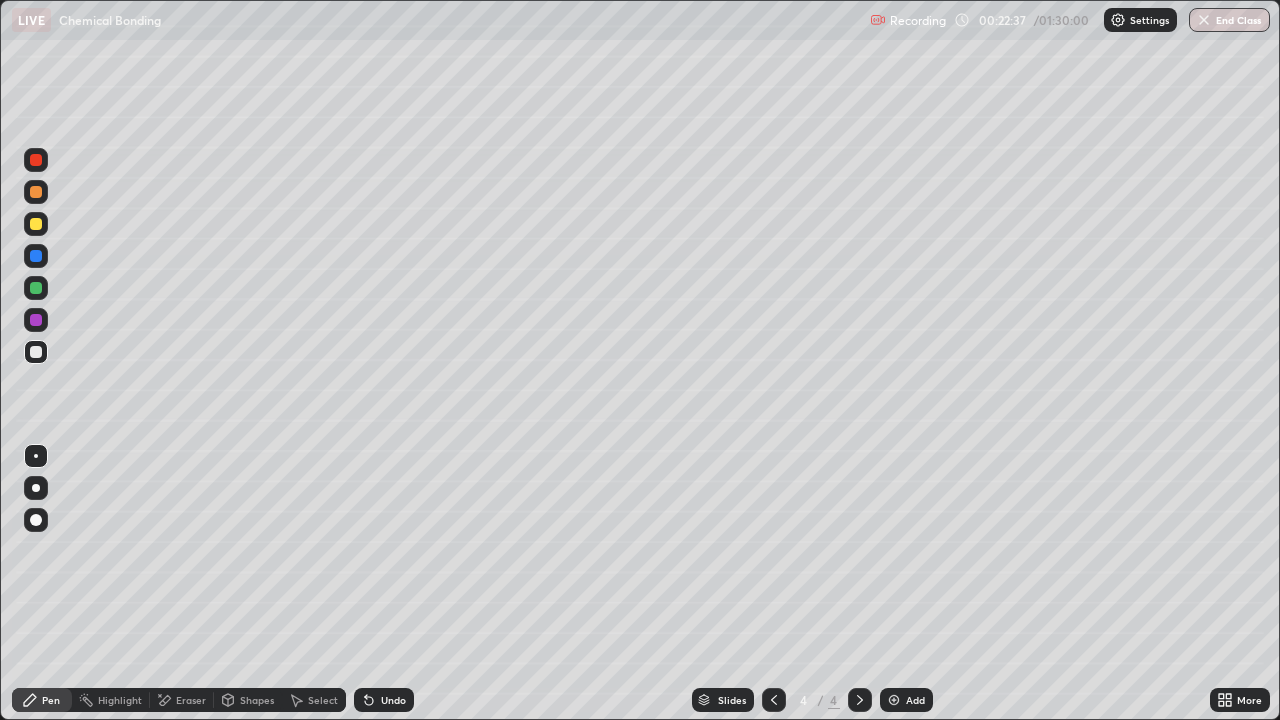click 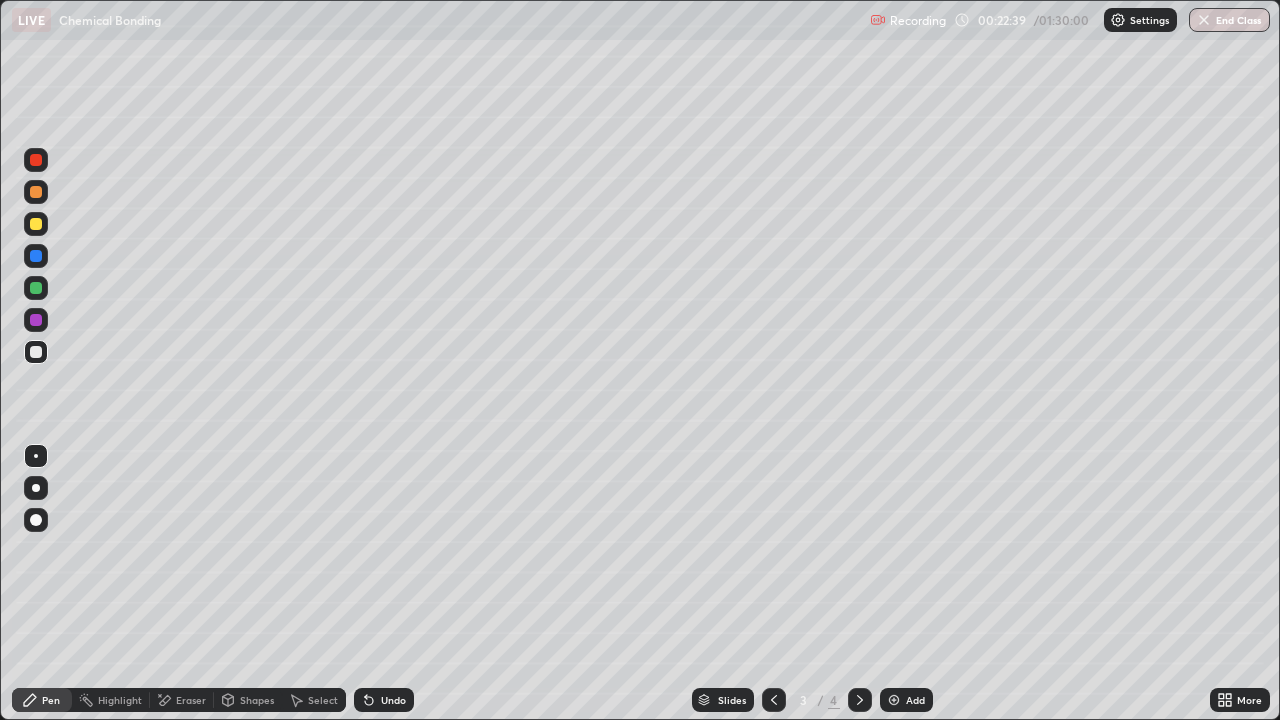 click on "Eraser" at bounding box center (182, 700) 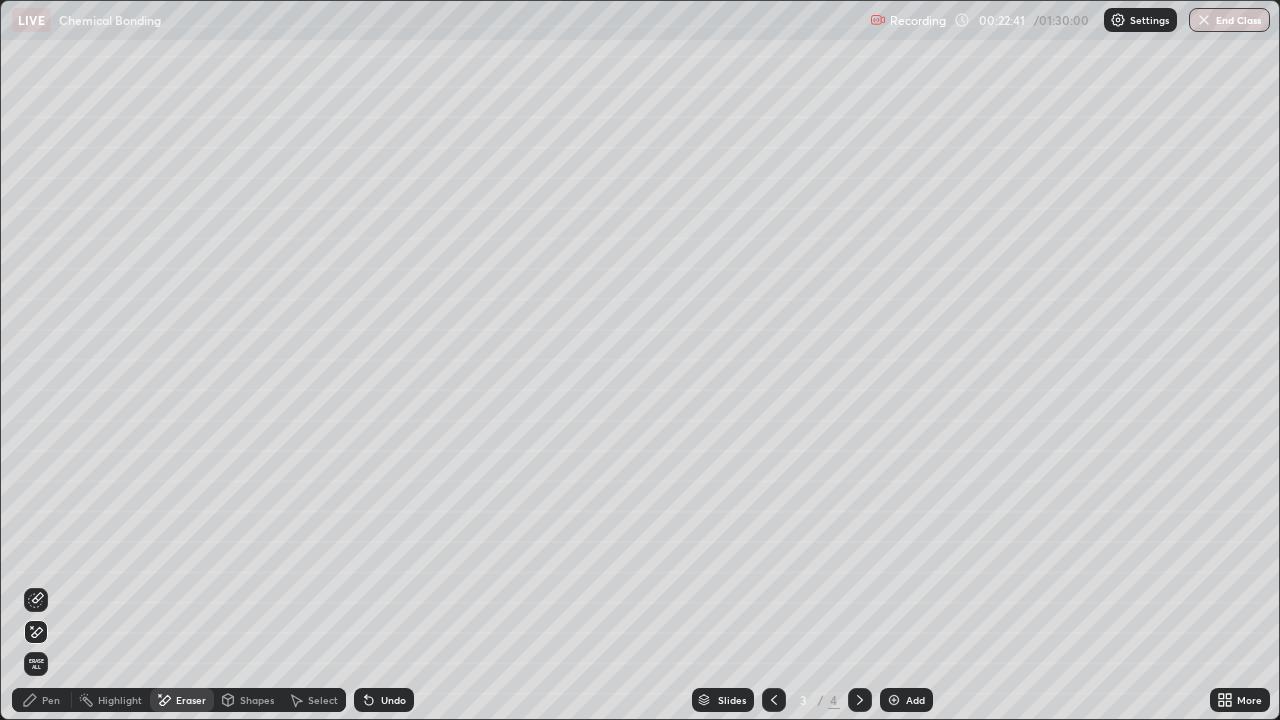 click on "Eraser" at bounding box center (191, 700) 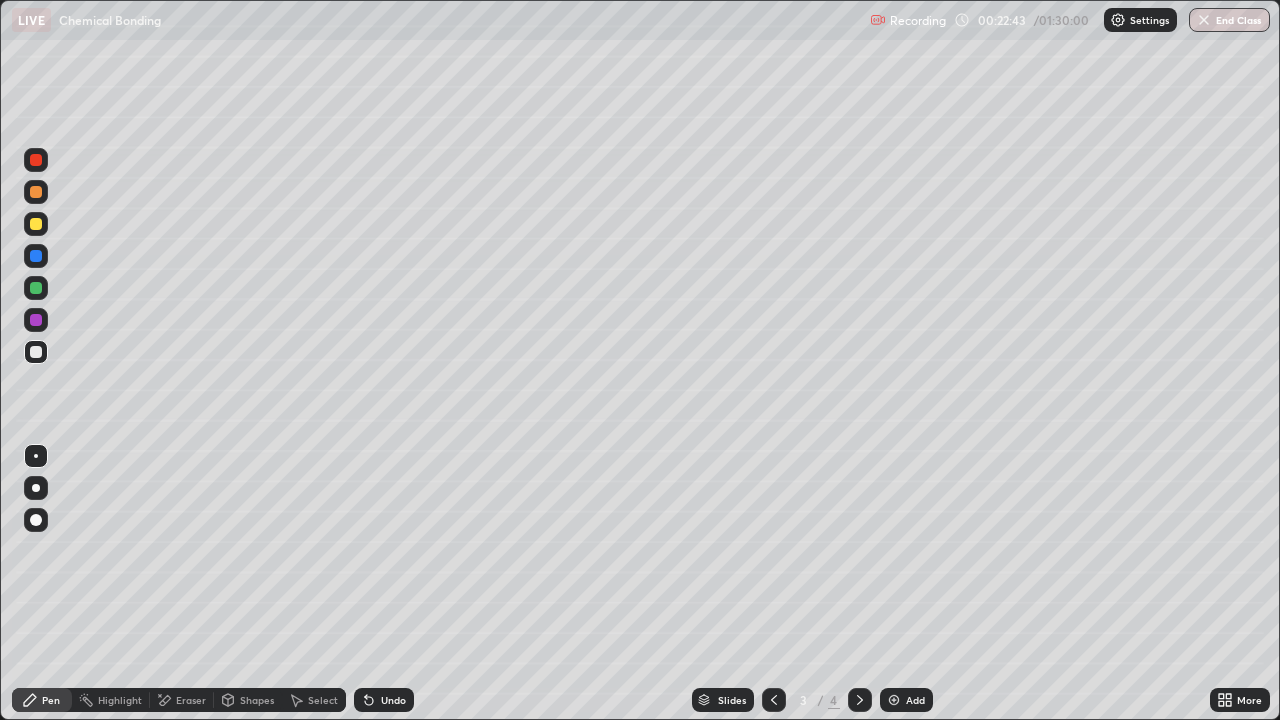 click 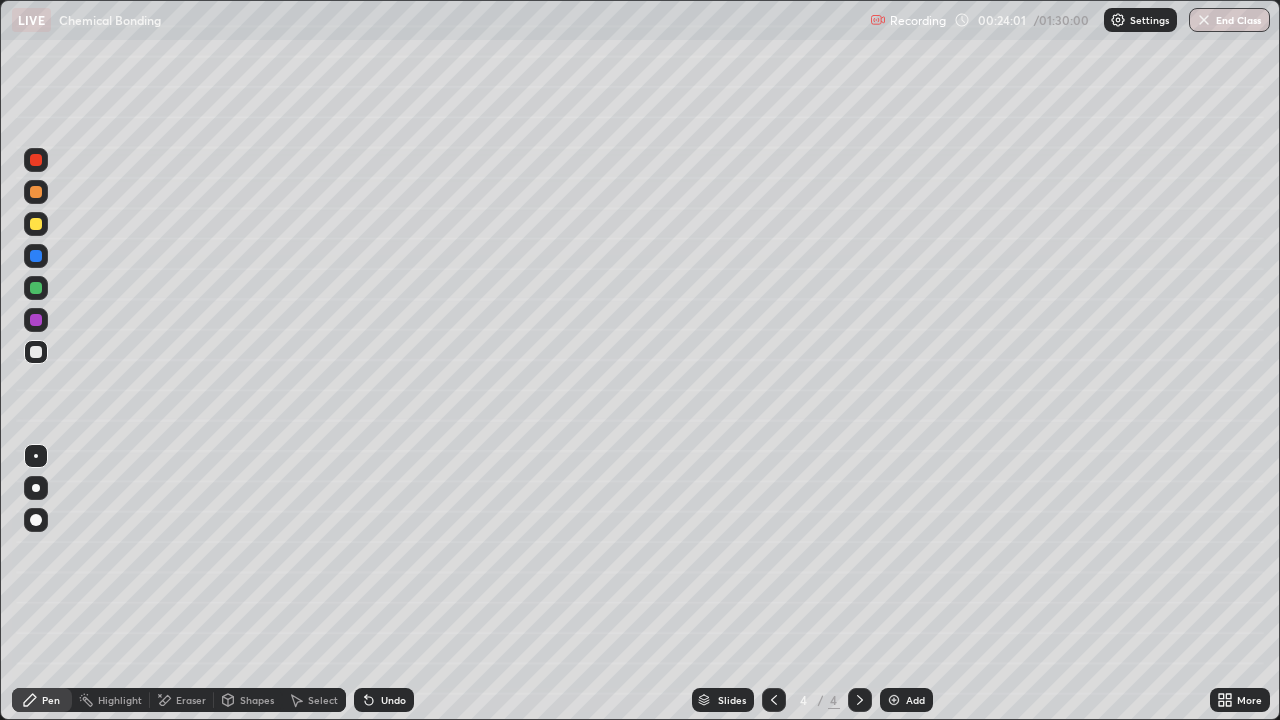 click on "Undo" at bounding box center (393, 700) 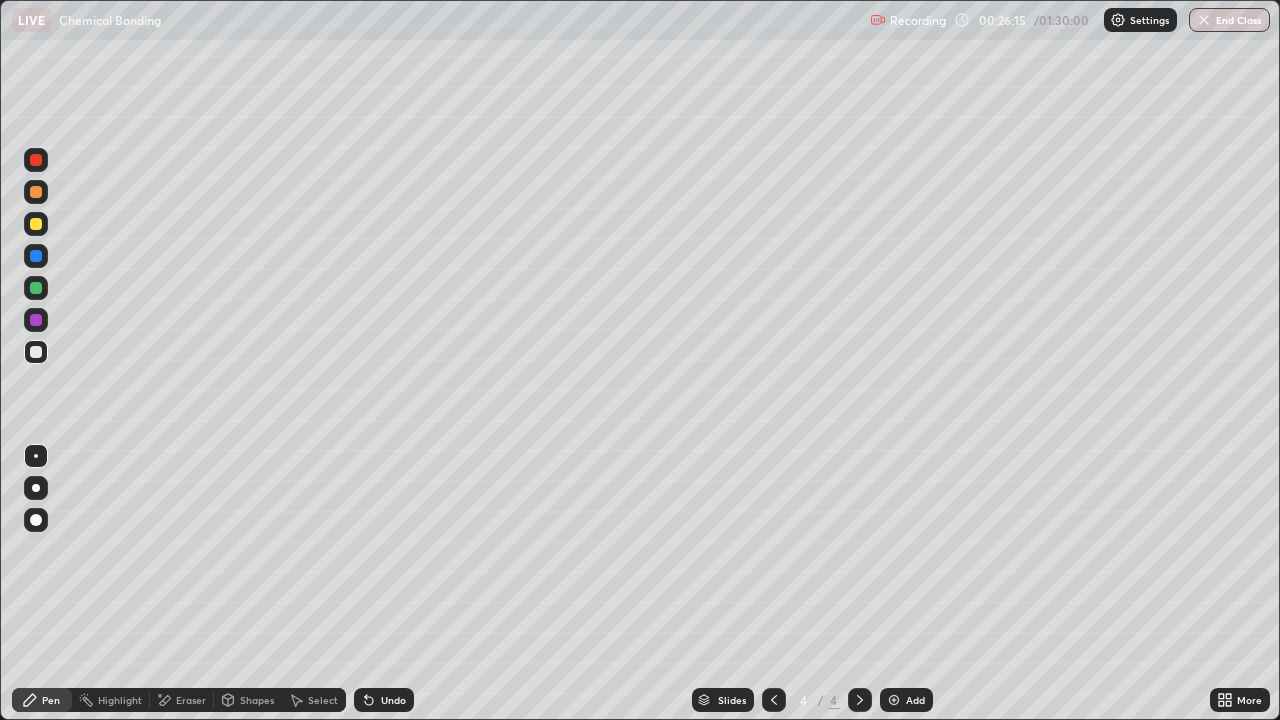 click on "Undo" at bounding box center [393, 700] 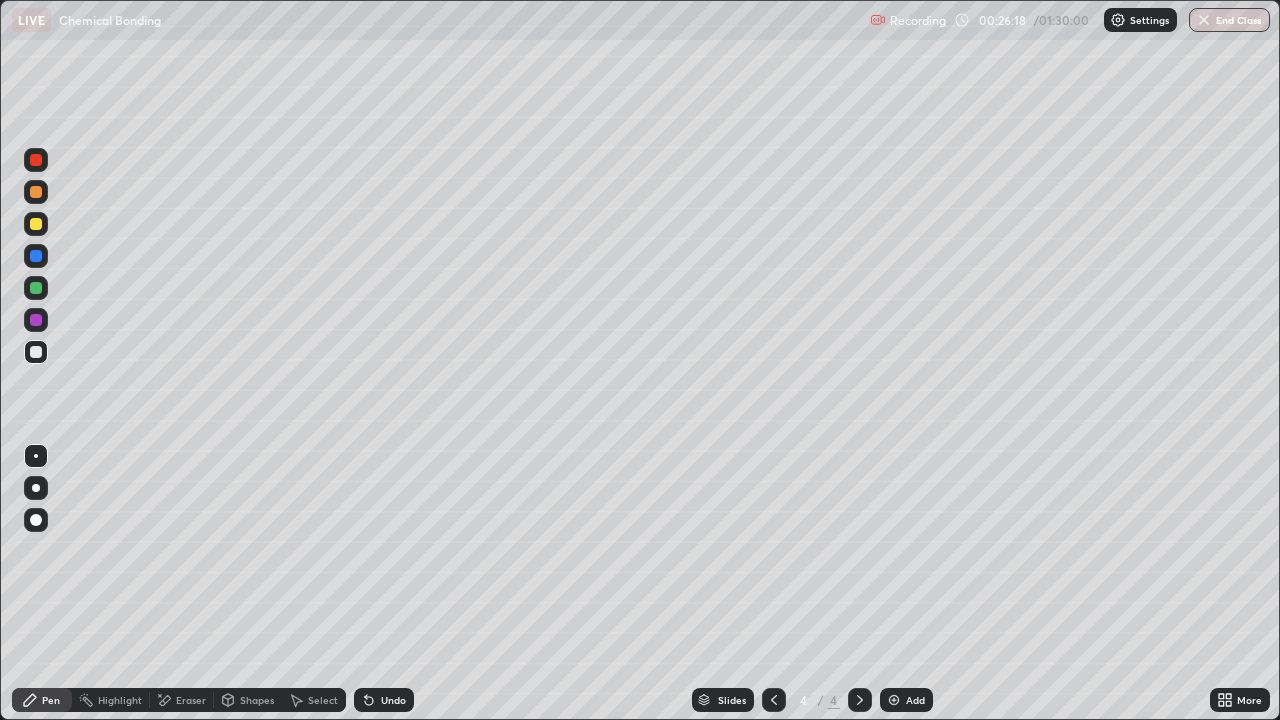 click on "Undo" at bounding box center [393, 700] 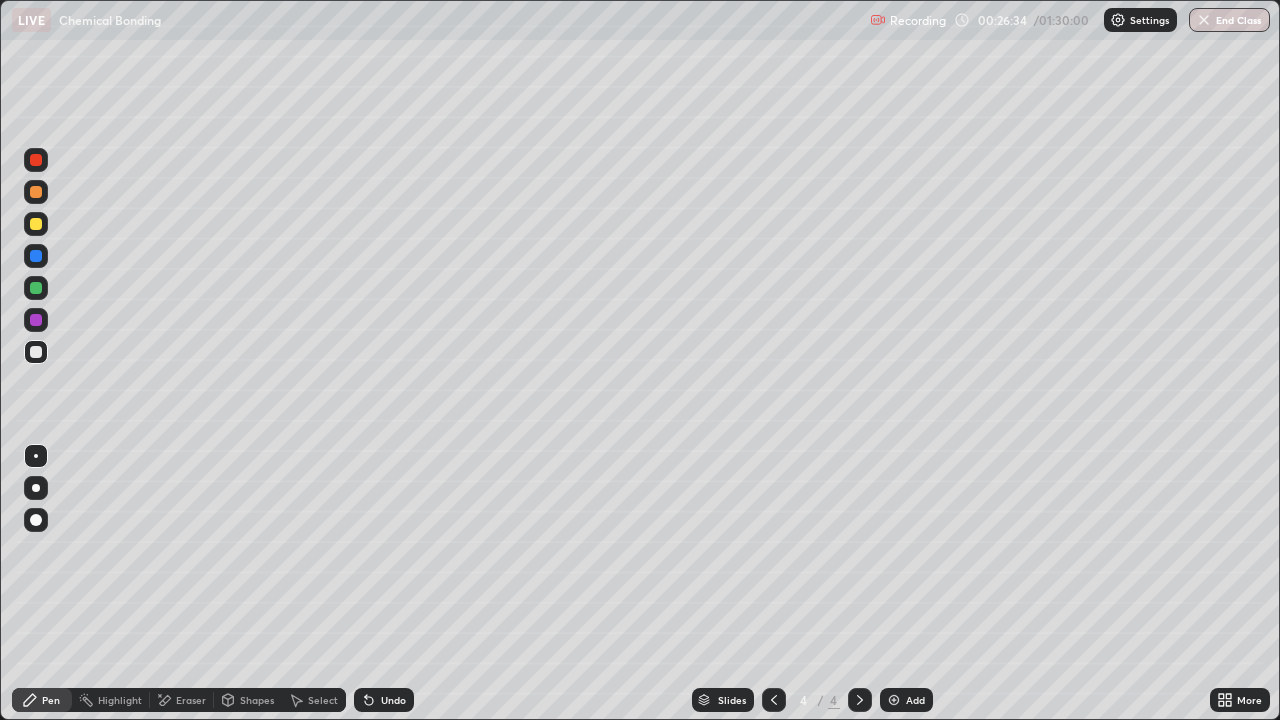 click on "Undo" at bounding box center [393, 700] 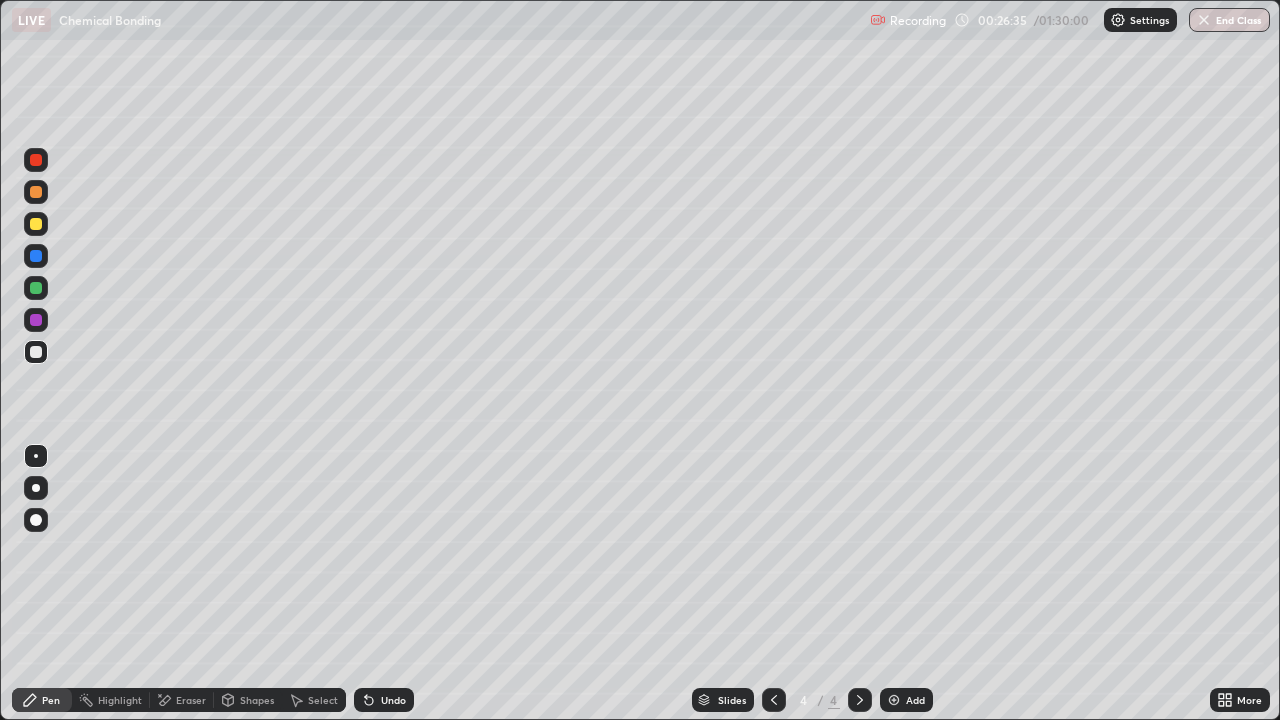 click on "Undo" at bounding box center [393, 700] 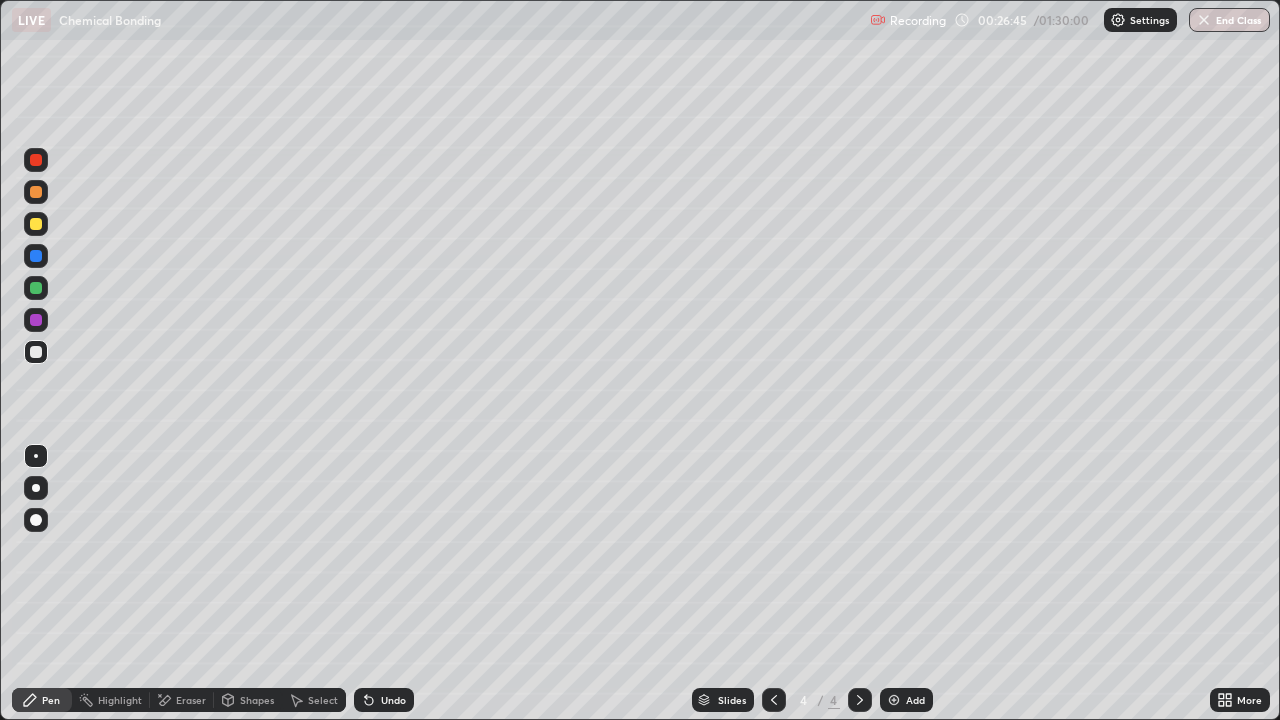 click on "Undo" at bounding box center [393, 700] 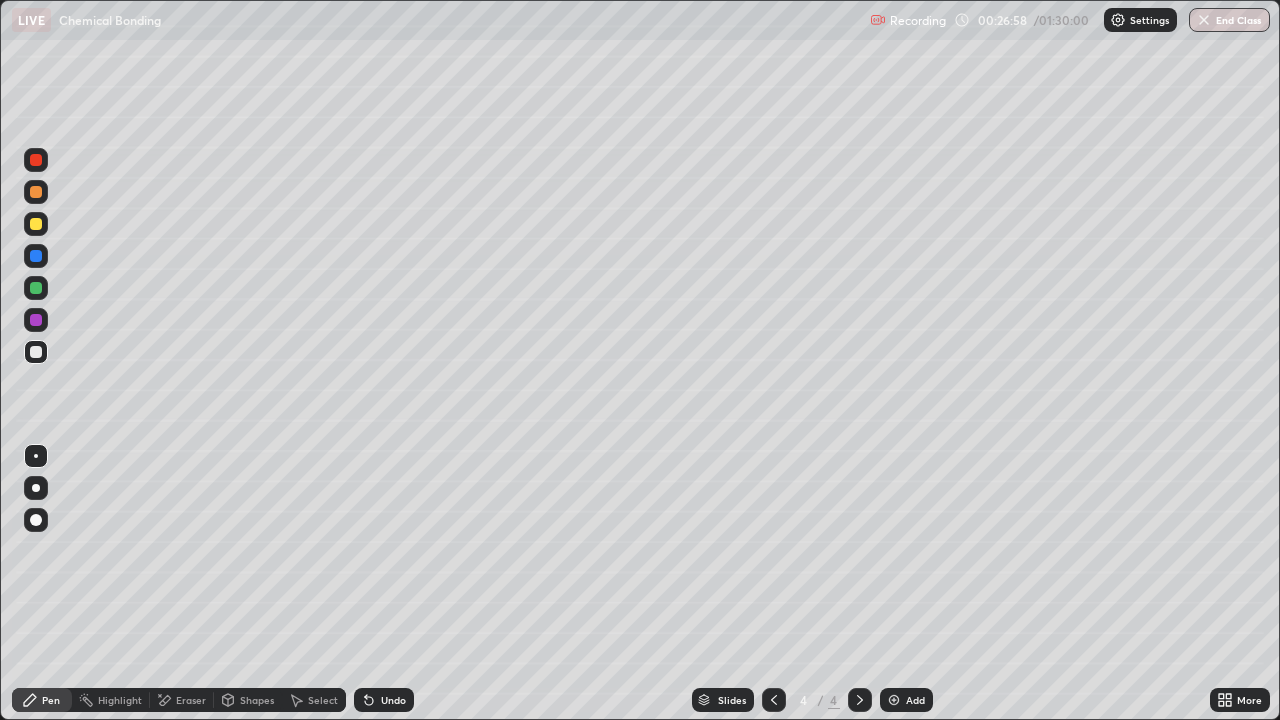 click 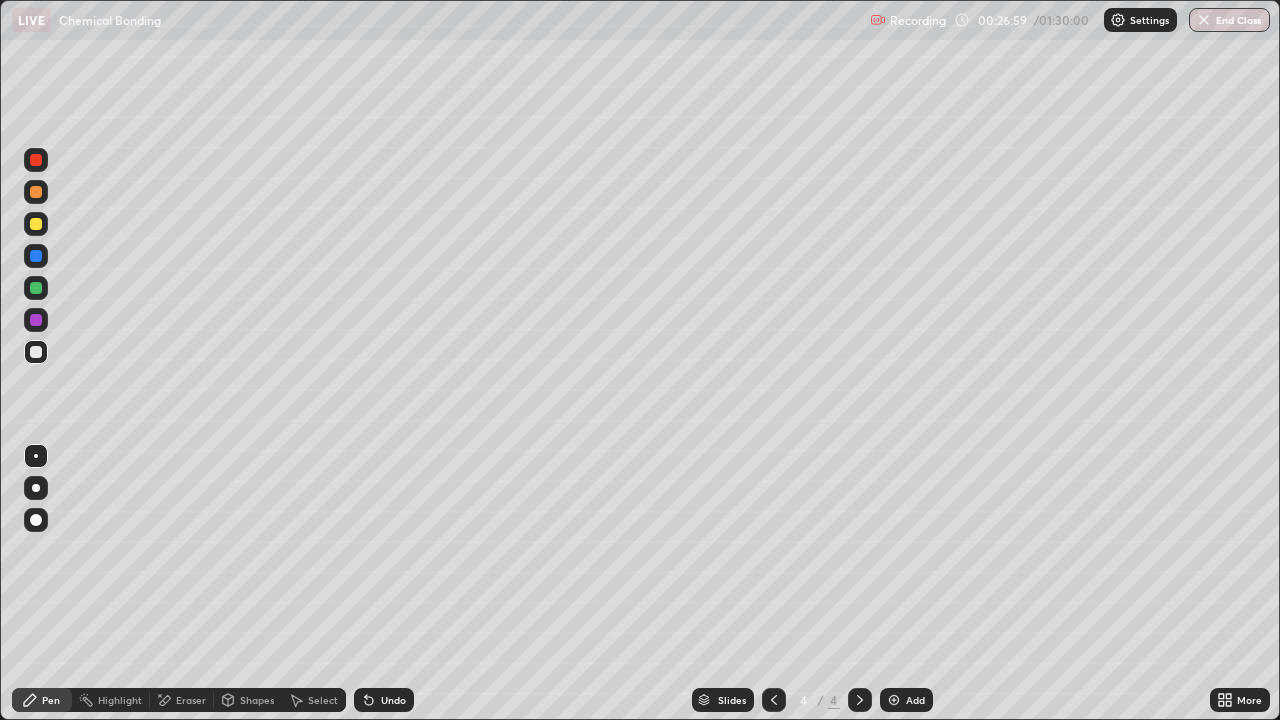 click on "Undo" at bounding box center (384, 700) 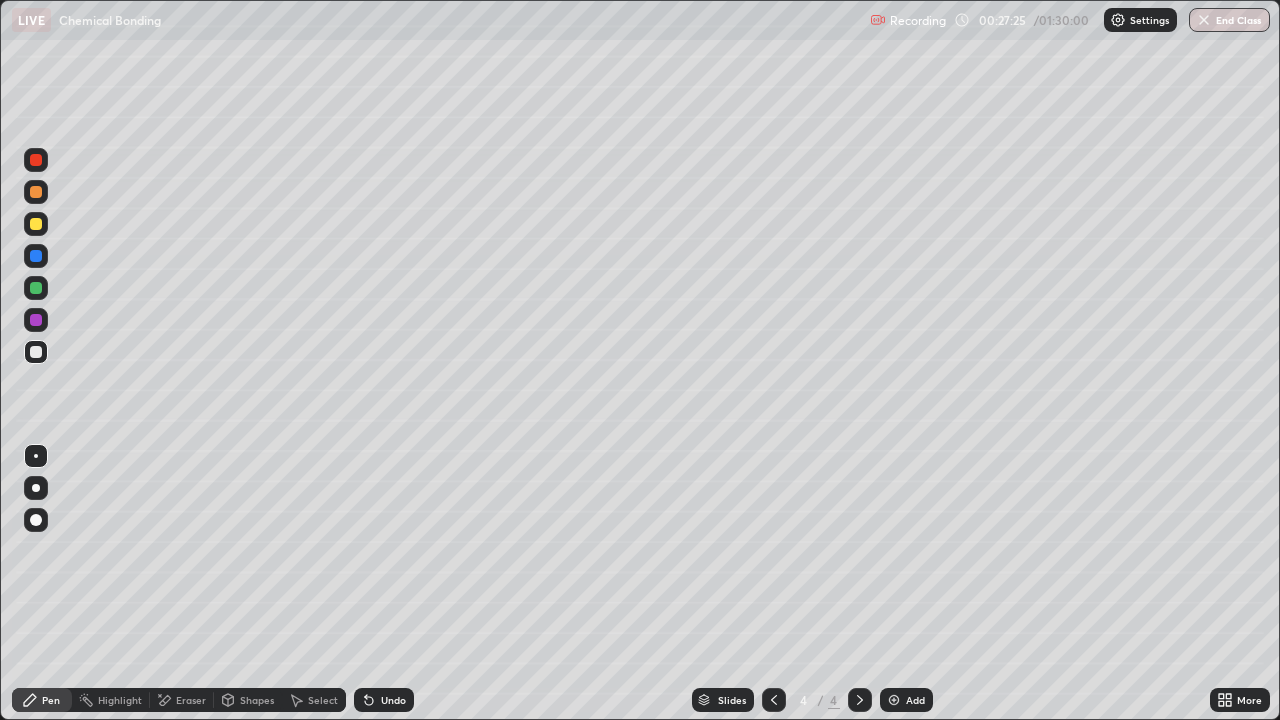 click at bounding box center [36, 224] 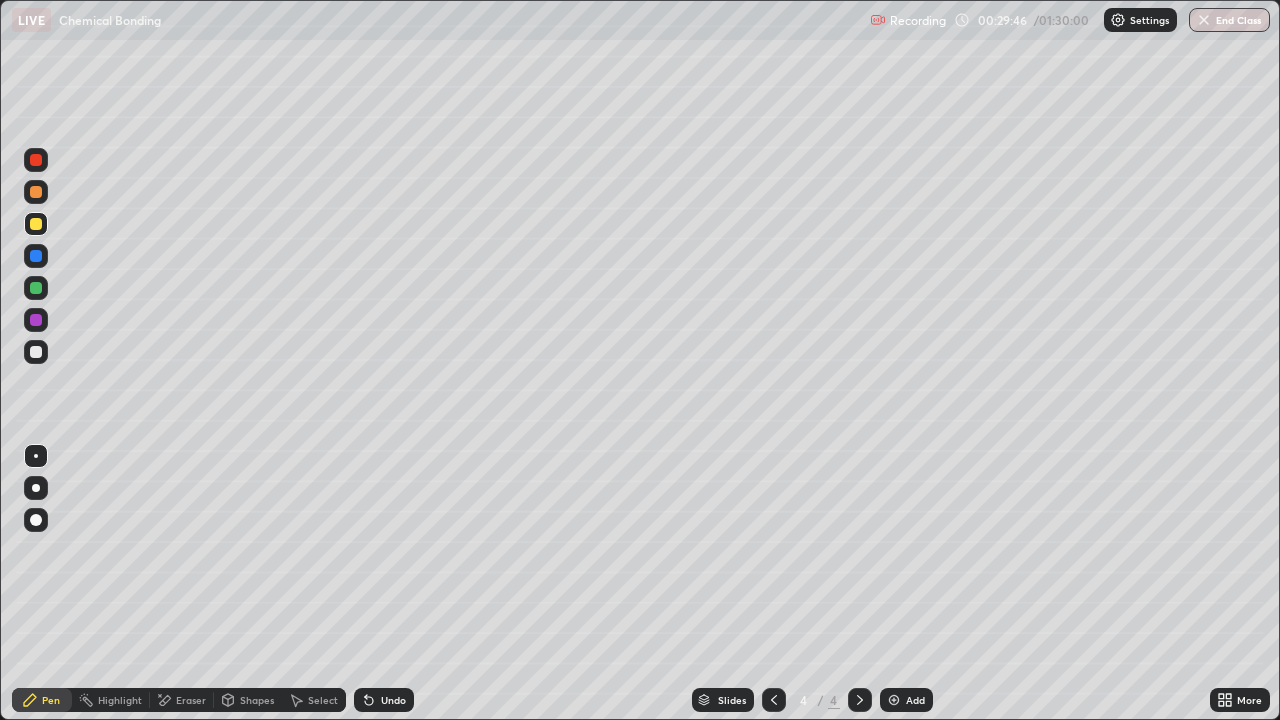 click at bounding box center [36, 224] 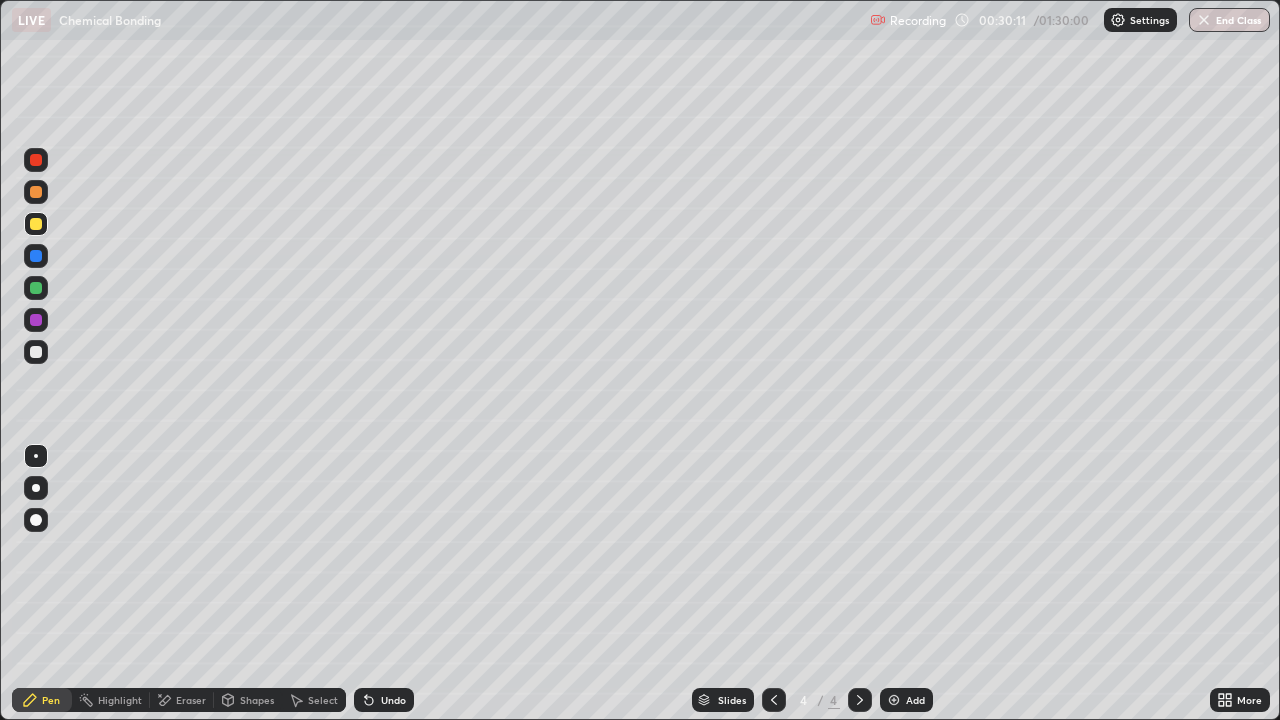 click on "Undo" at bounding box center (393, 700) 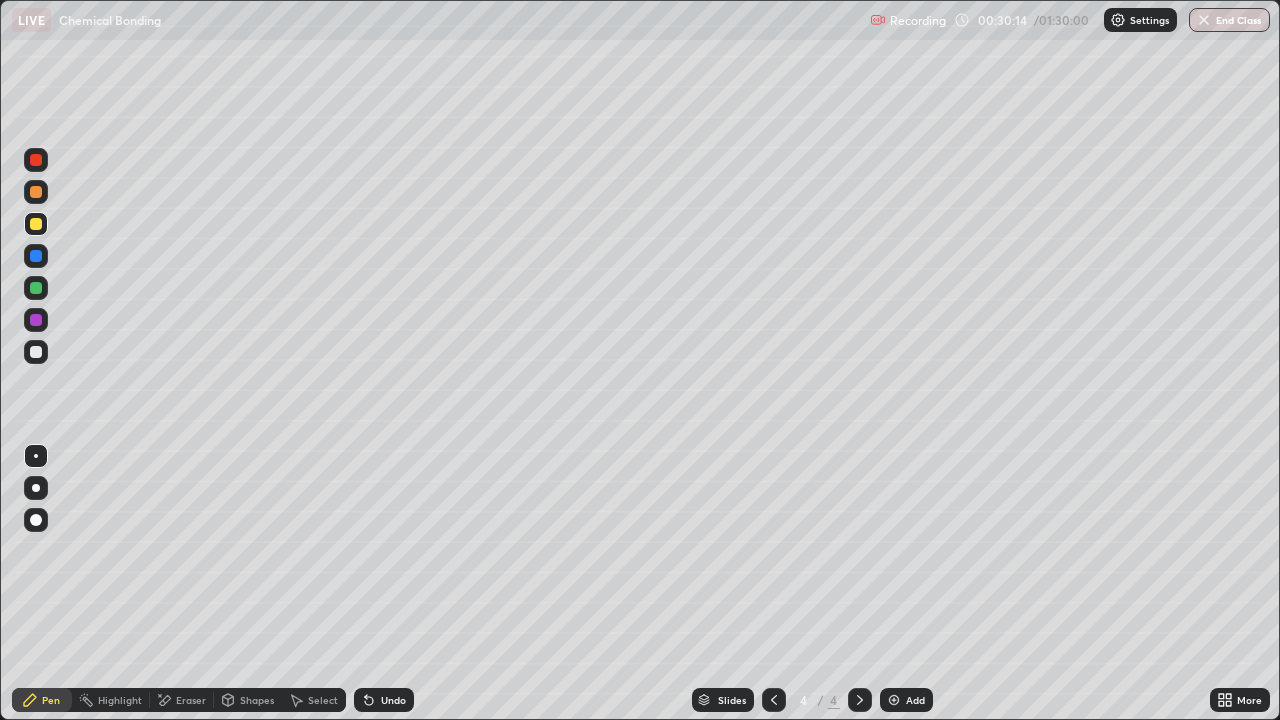 click 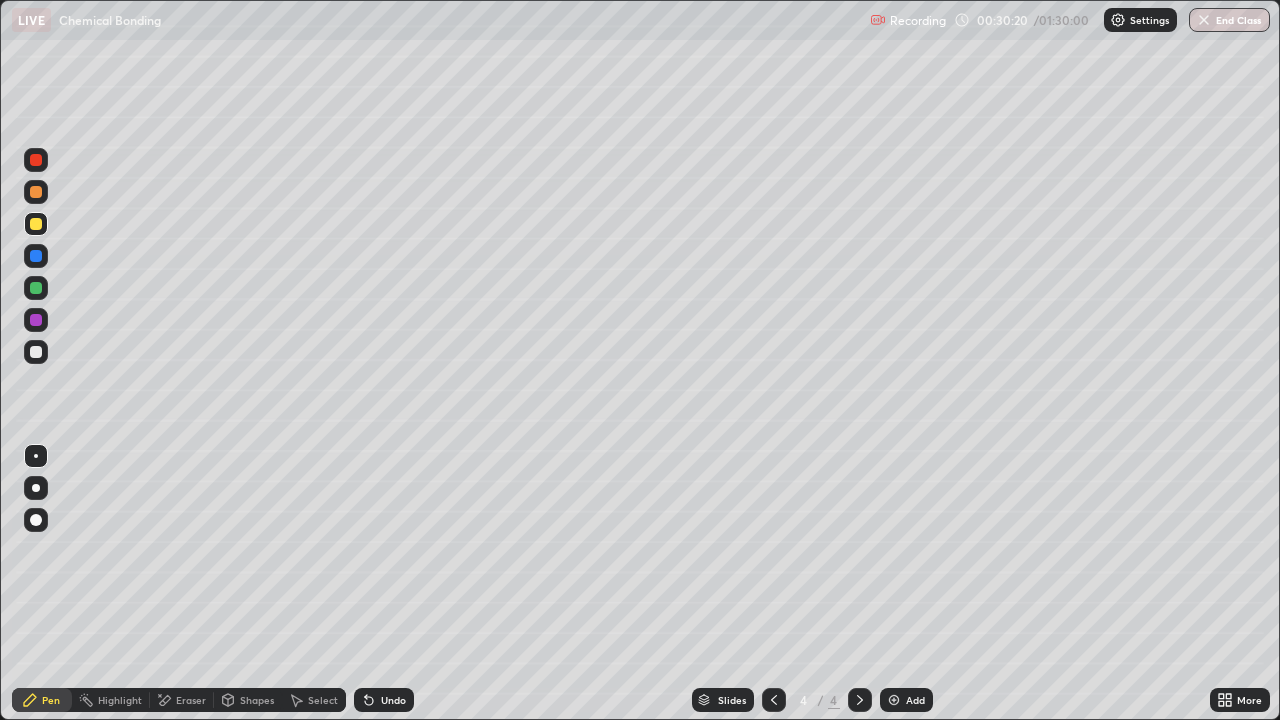 click at bounding box center [36, 352] 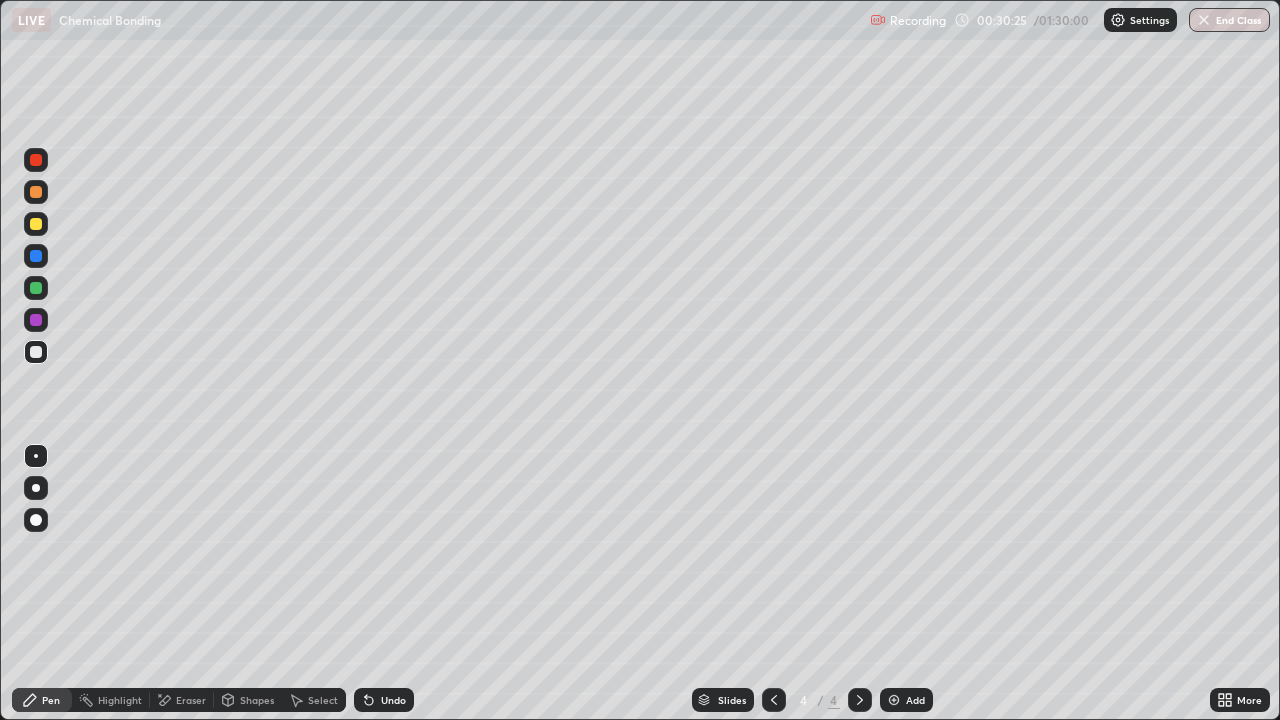 click at bounding box center [36, 352] 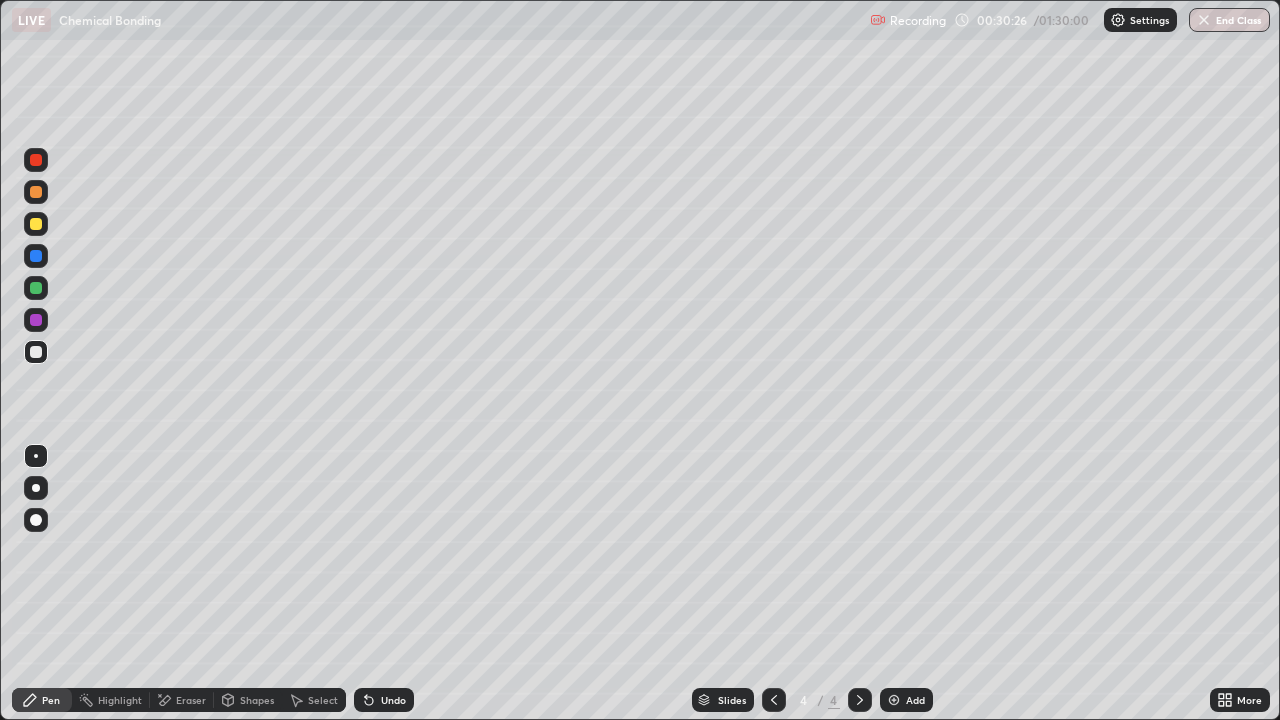 click at bounding box center [36, 224] 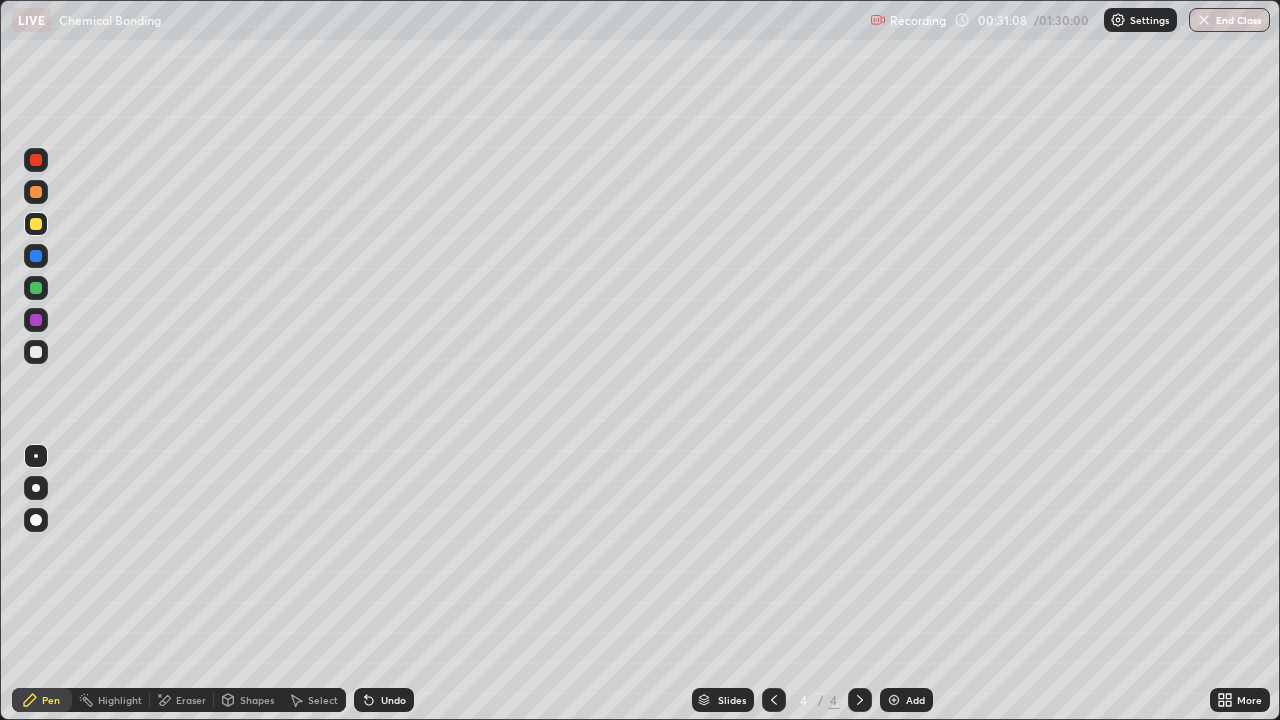 click at bounding box center [36, 352] 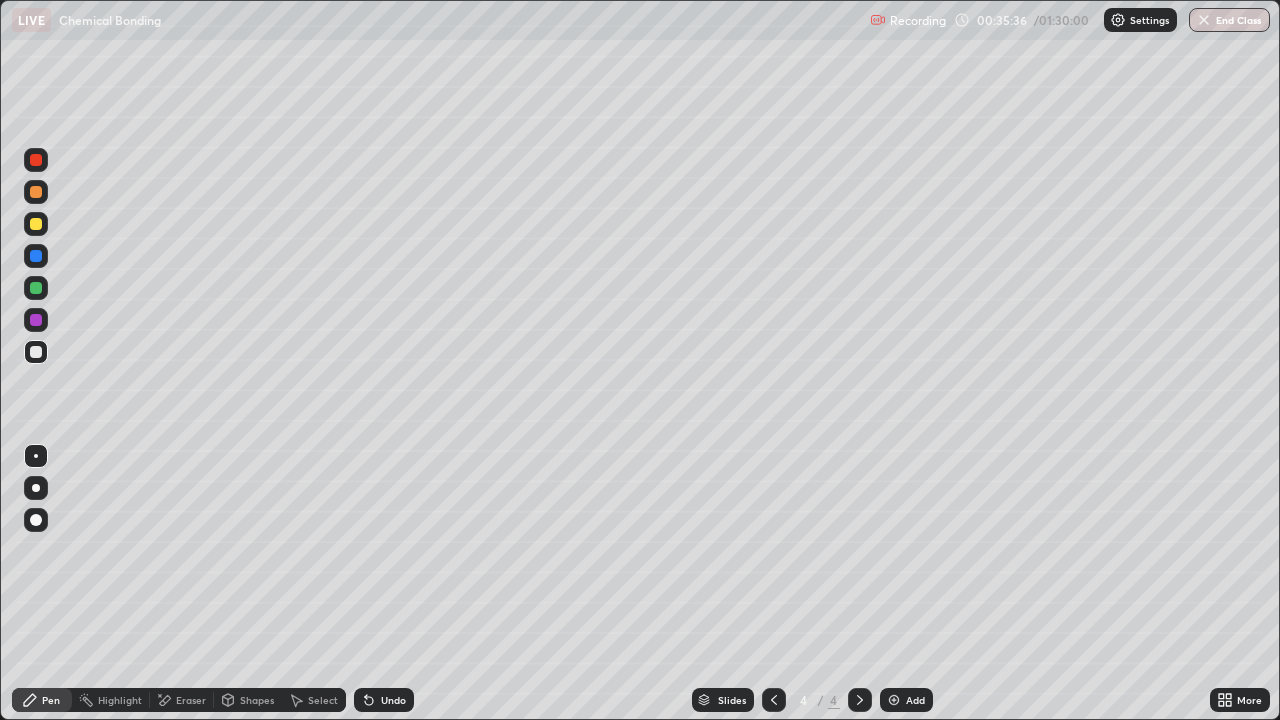 click on "Add" at bounding box center (906, 700) 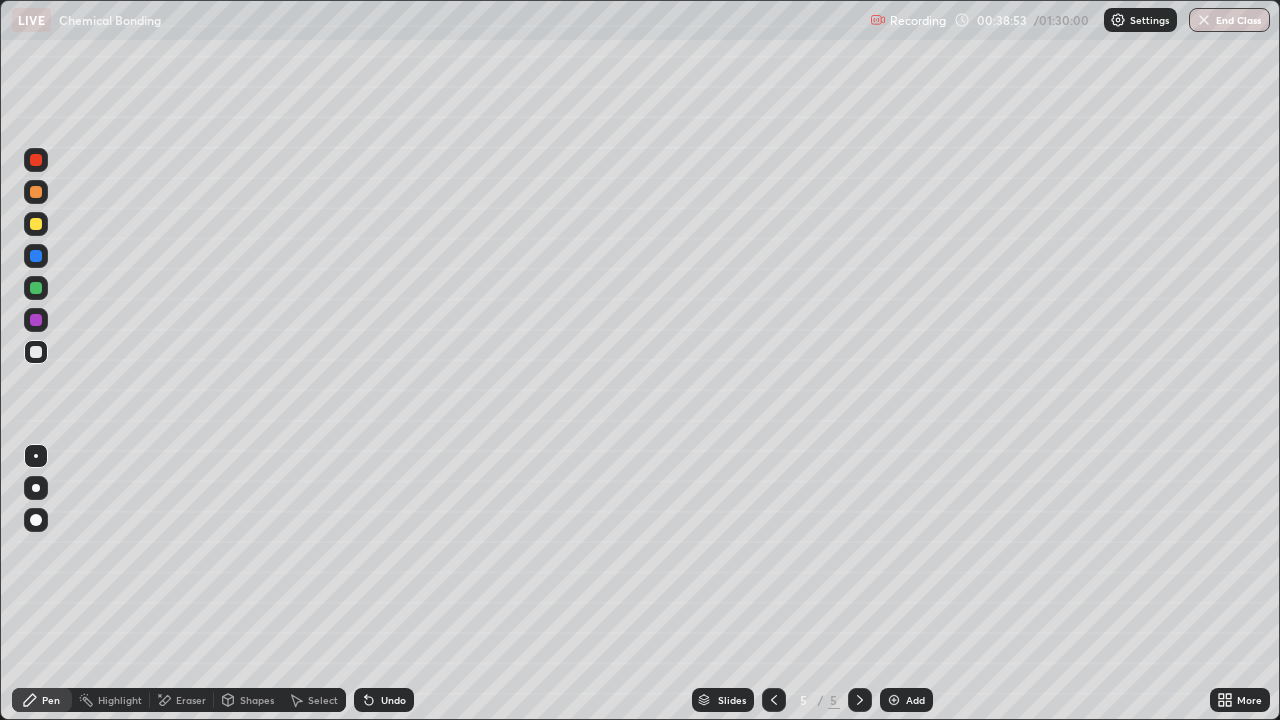 click on "Undo" at bounding box center [393, 700] 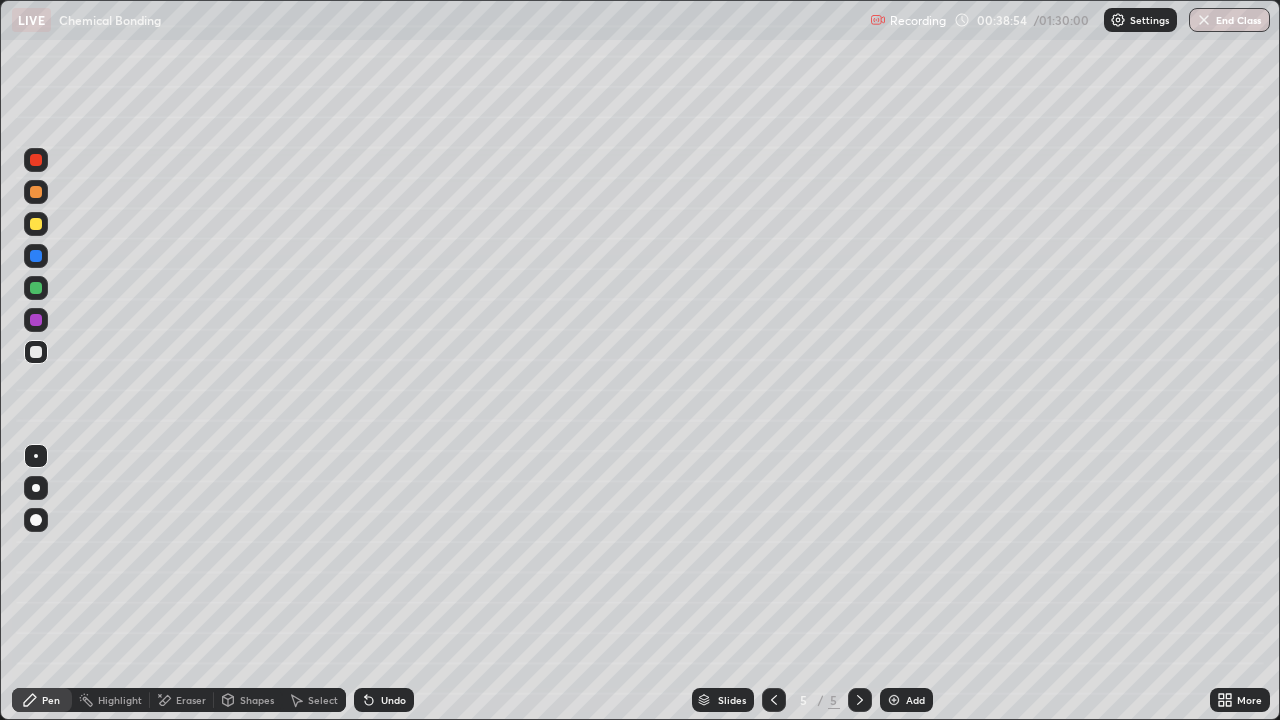 click on "Undo" at bounding box center (393, 700) 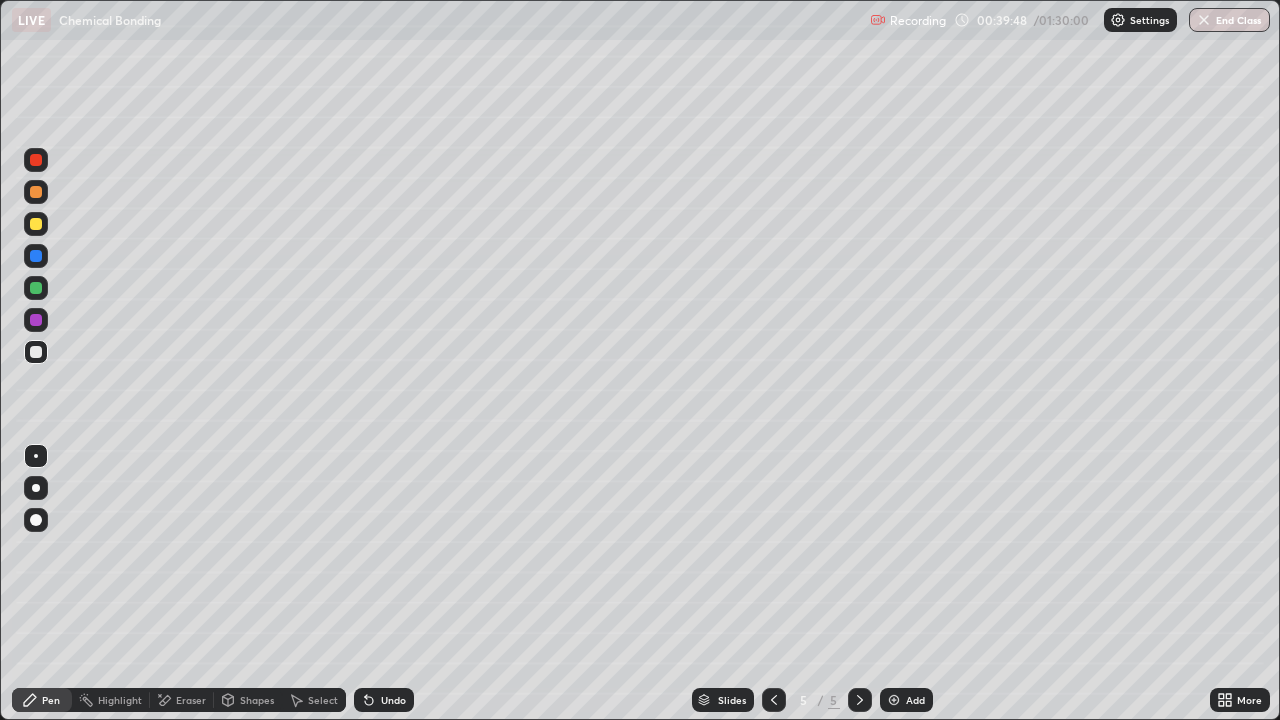 click on "Eraser" at bounding box center [191, 700] 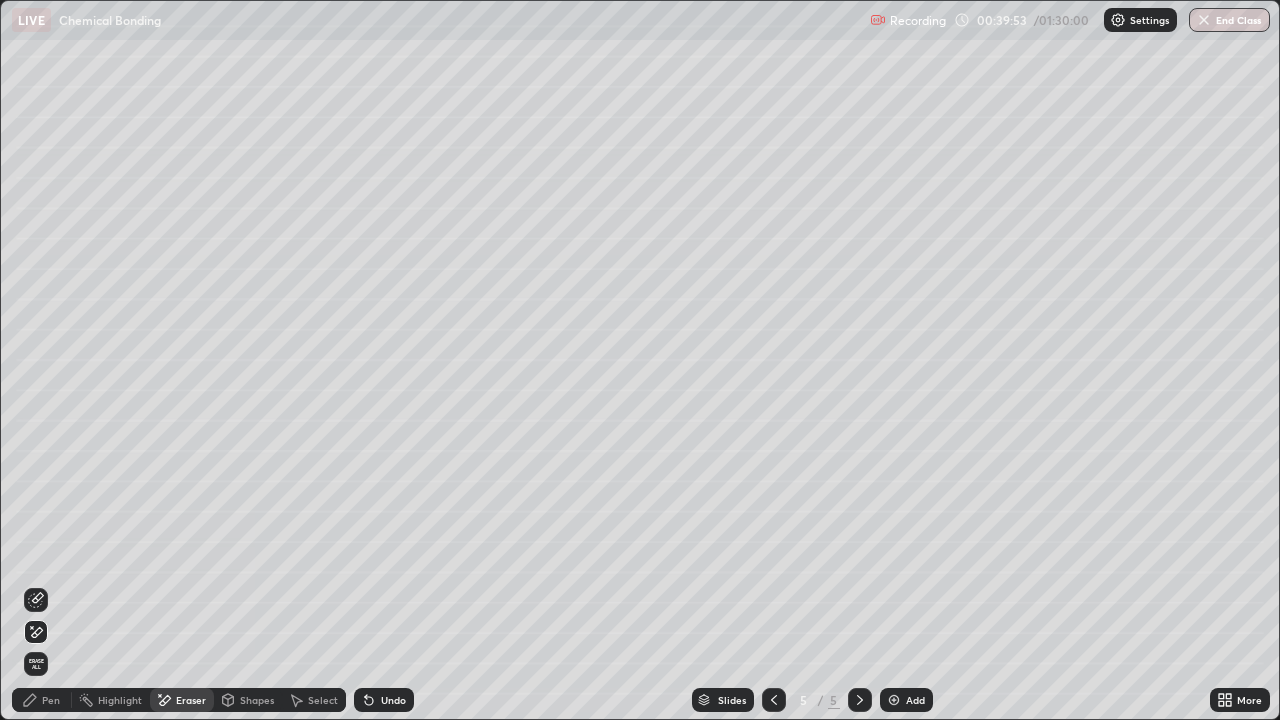 click on "Erase all" at bounding box center (36, 664) 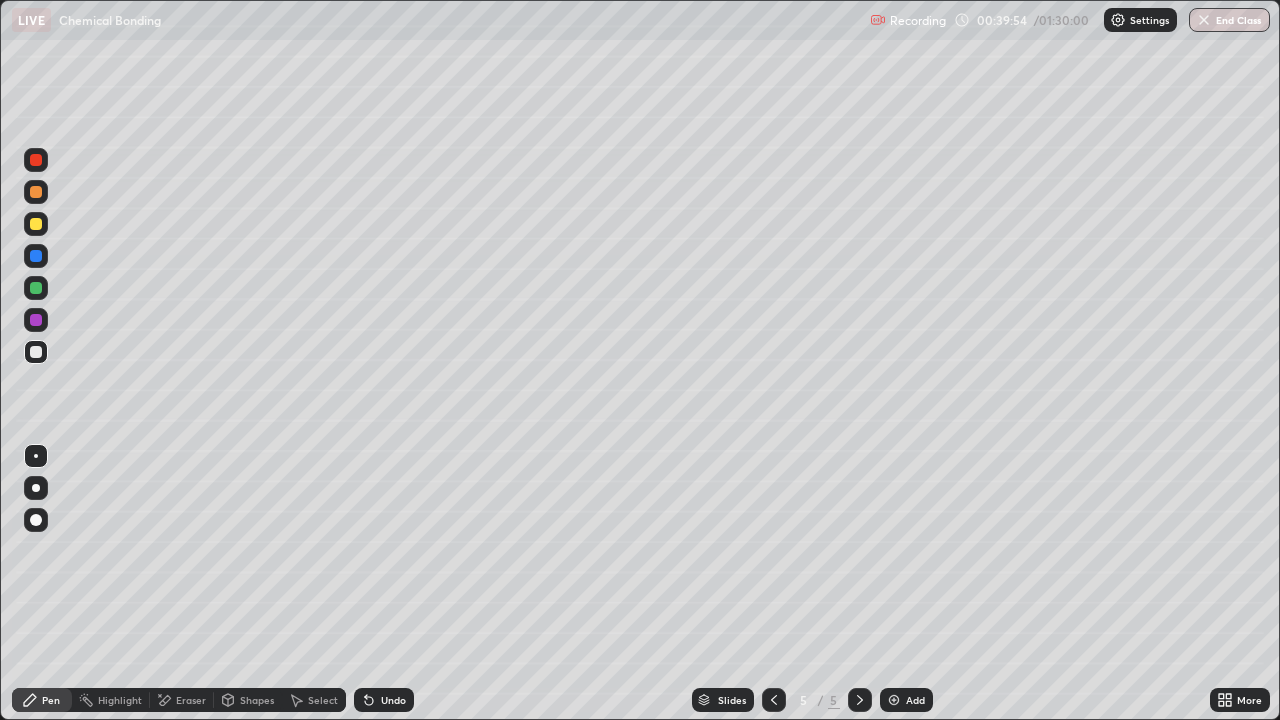 click 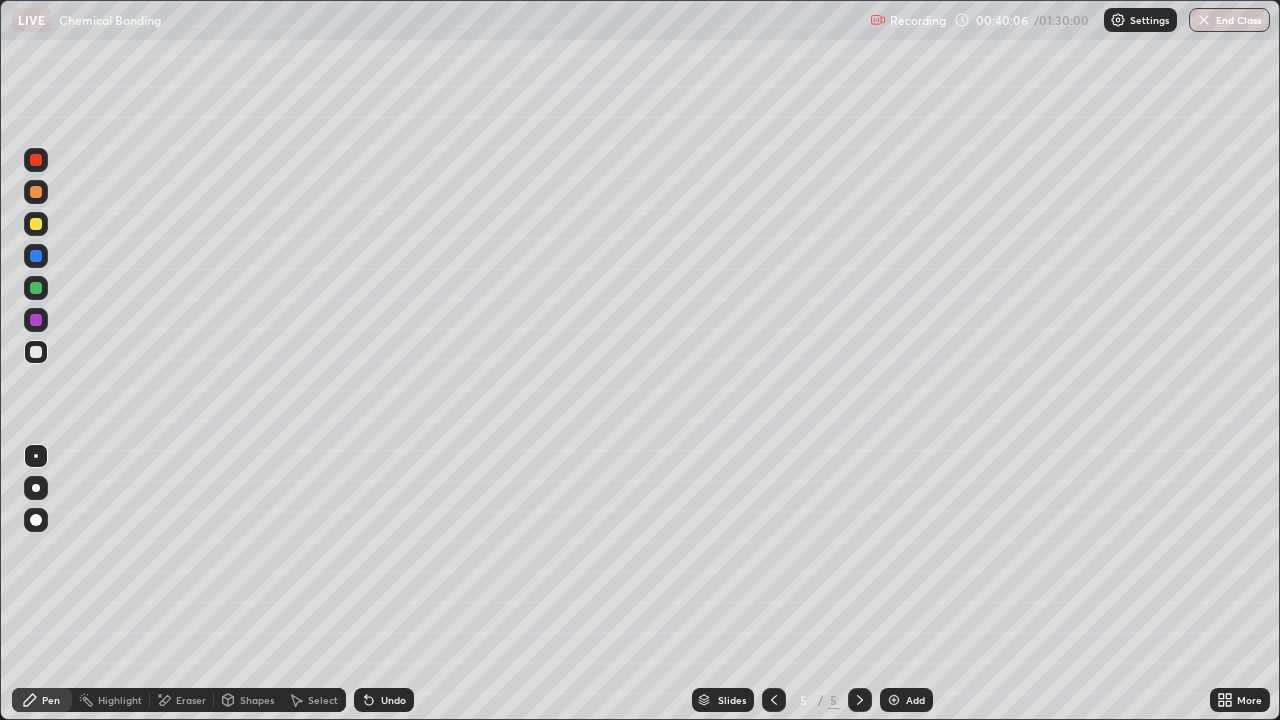 click on "Undo" at bounding box center [384, 700] 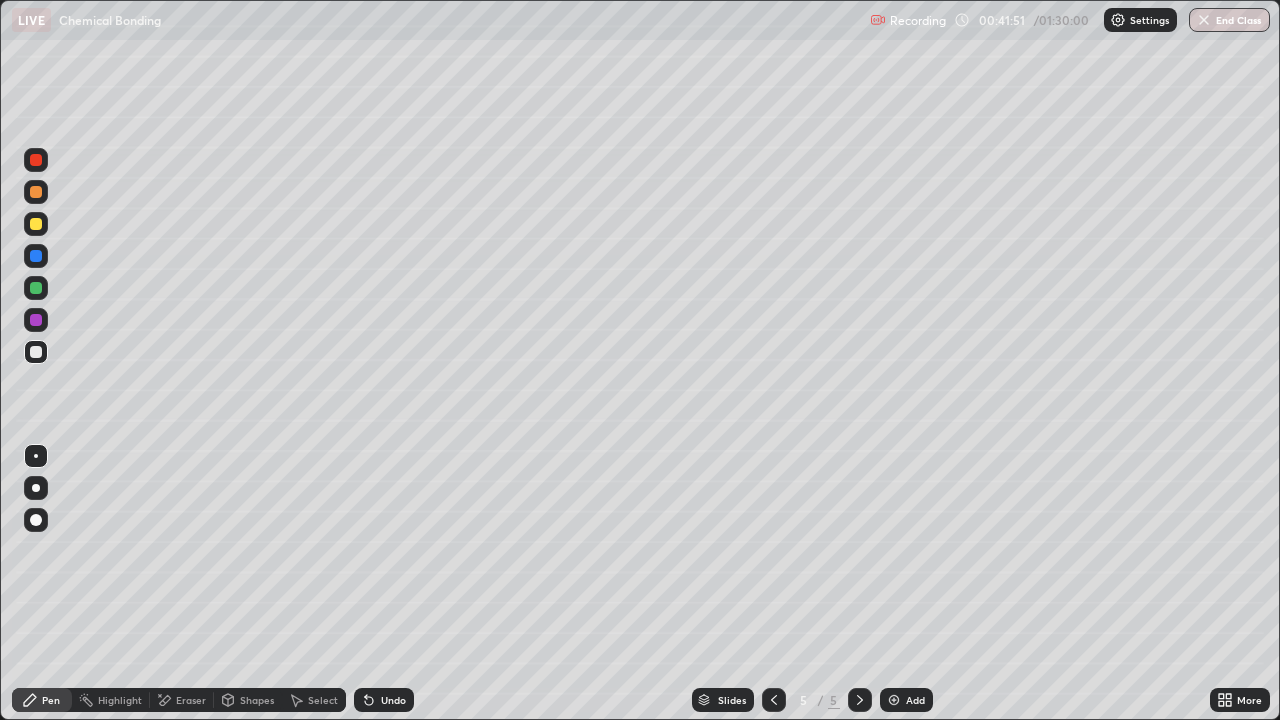 click on "Undo" at bounding box center [393, 700] 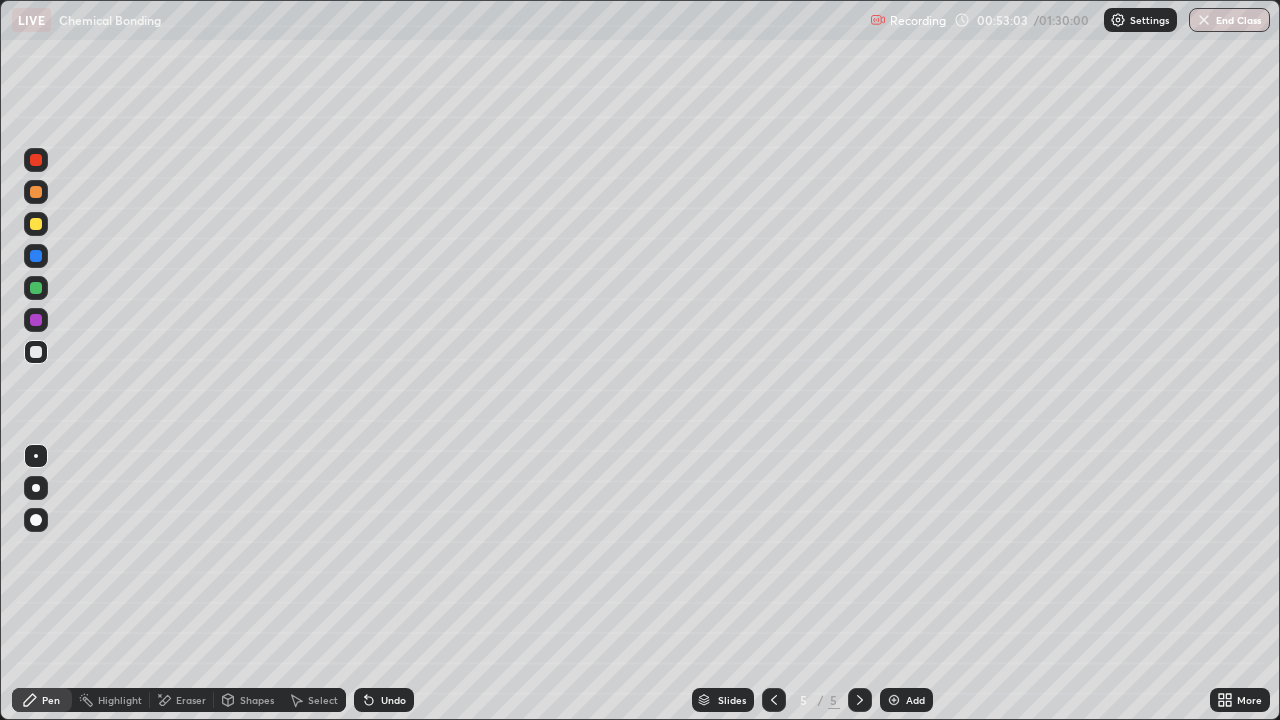 click at bounding box center (894, 700) 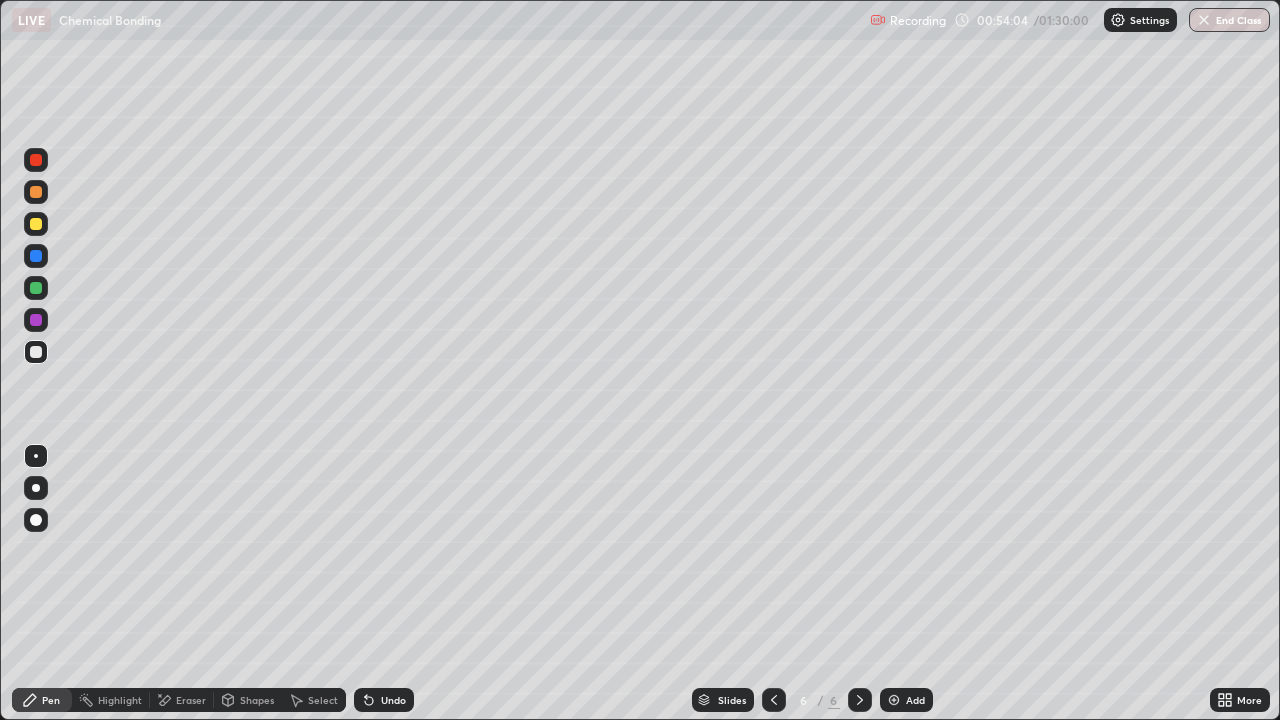 click on "Undo" at bounding box center [384, 700] 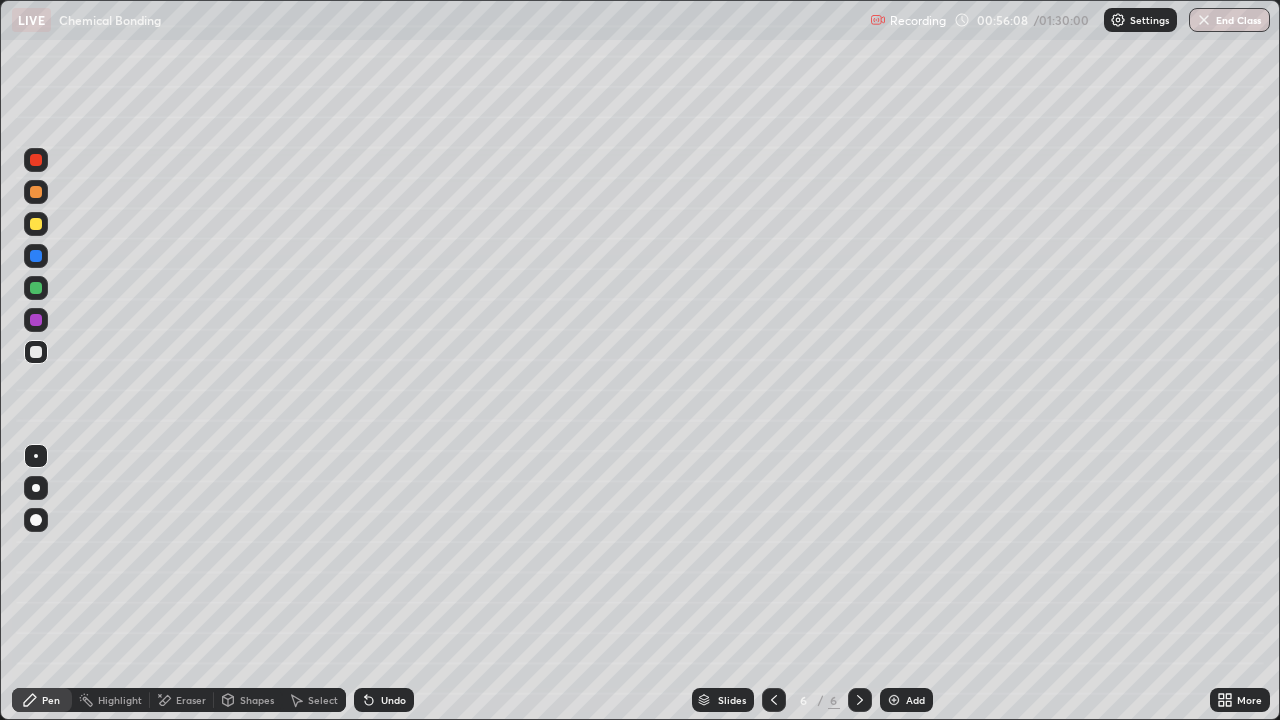 click at bounding box center (774, 700) 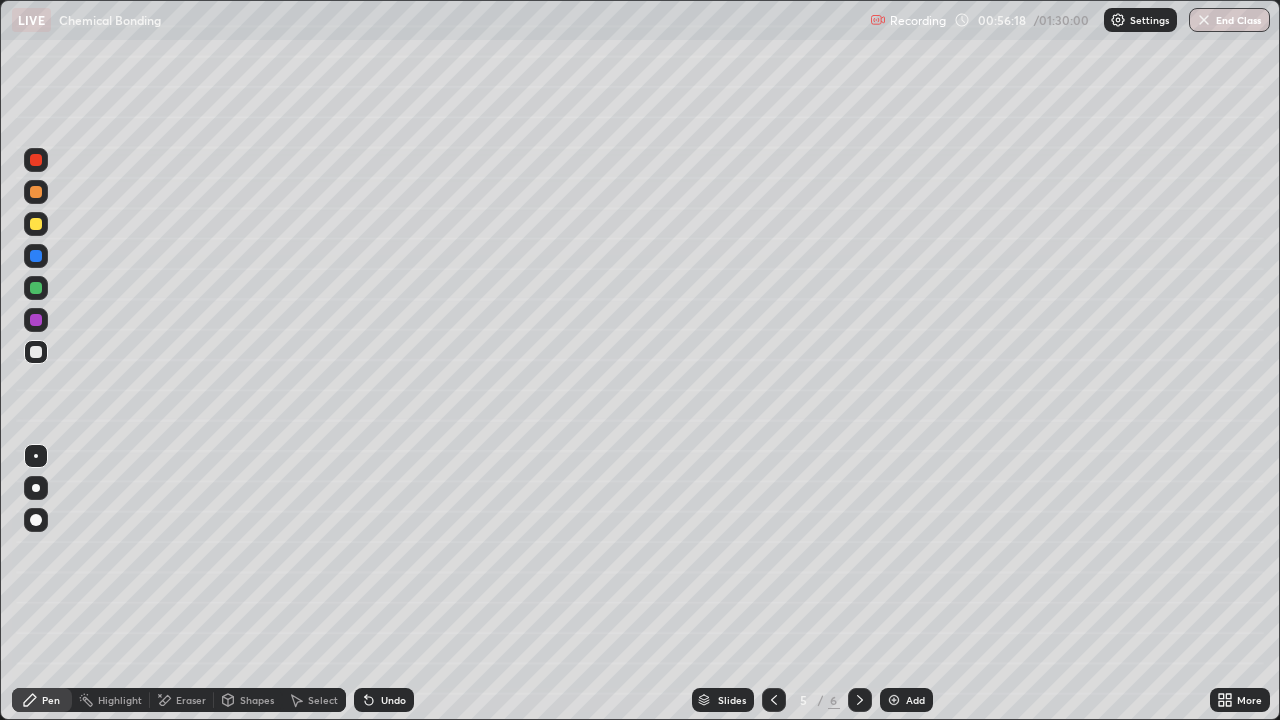 click at bounding box center (860, 700) 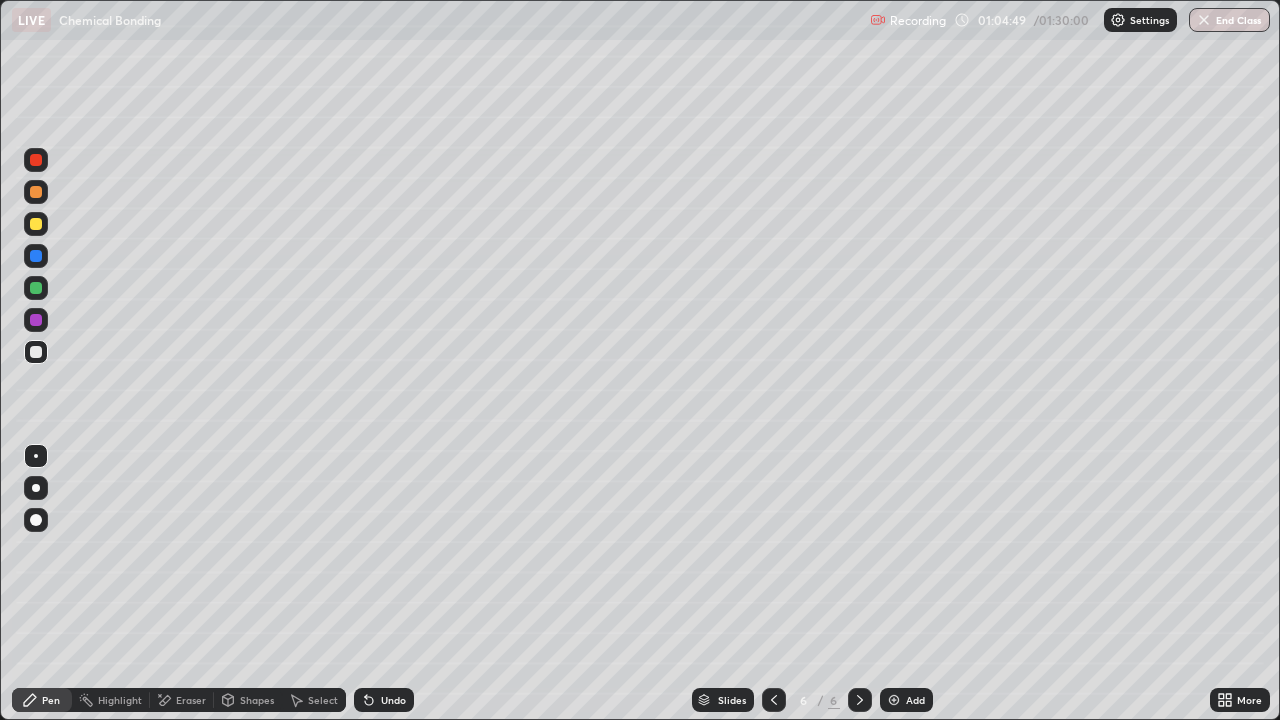 click at bounding box center (894, 700) 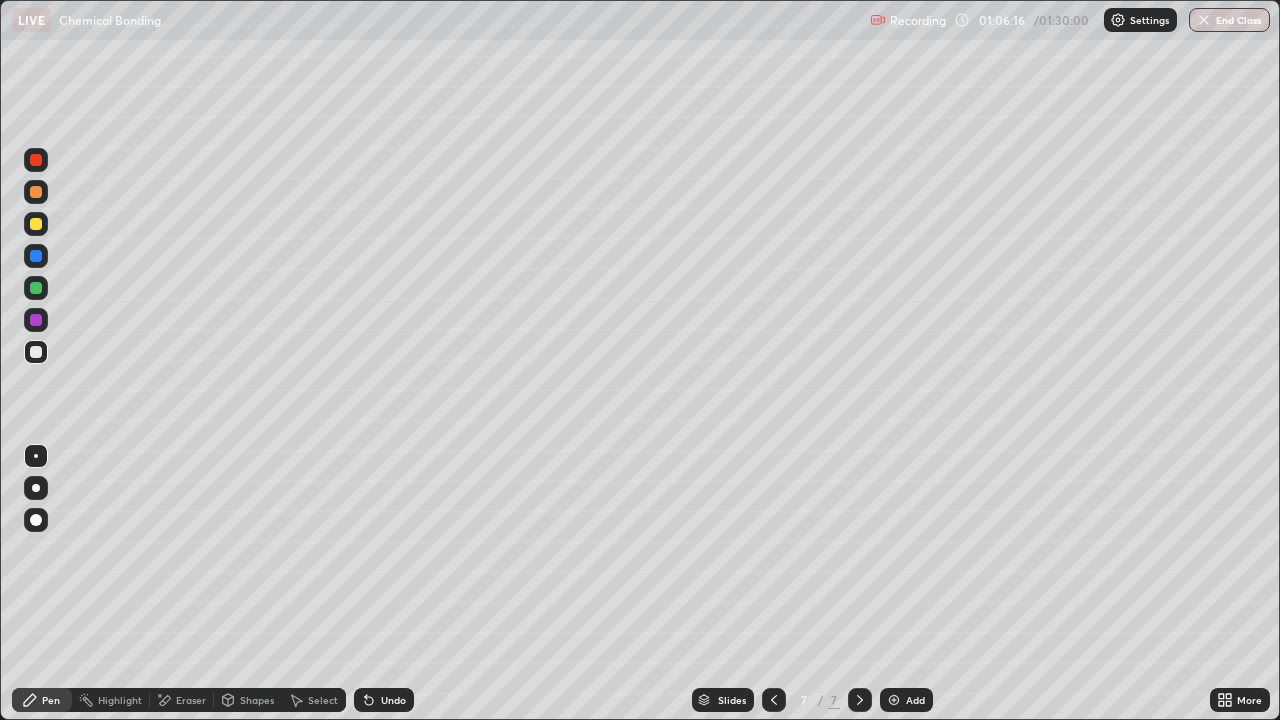 click on "Undo" at bounding box center [384, 700] 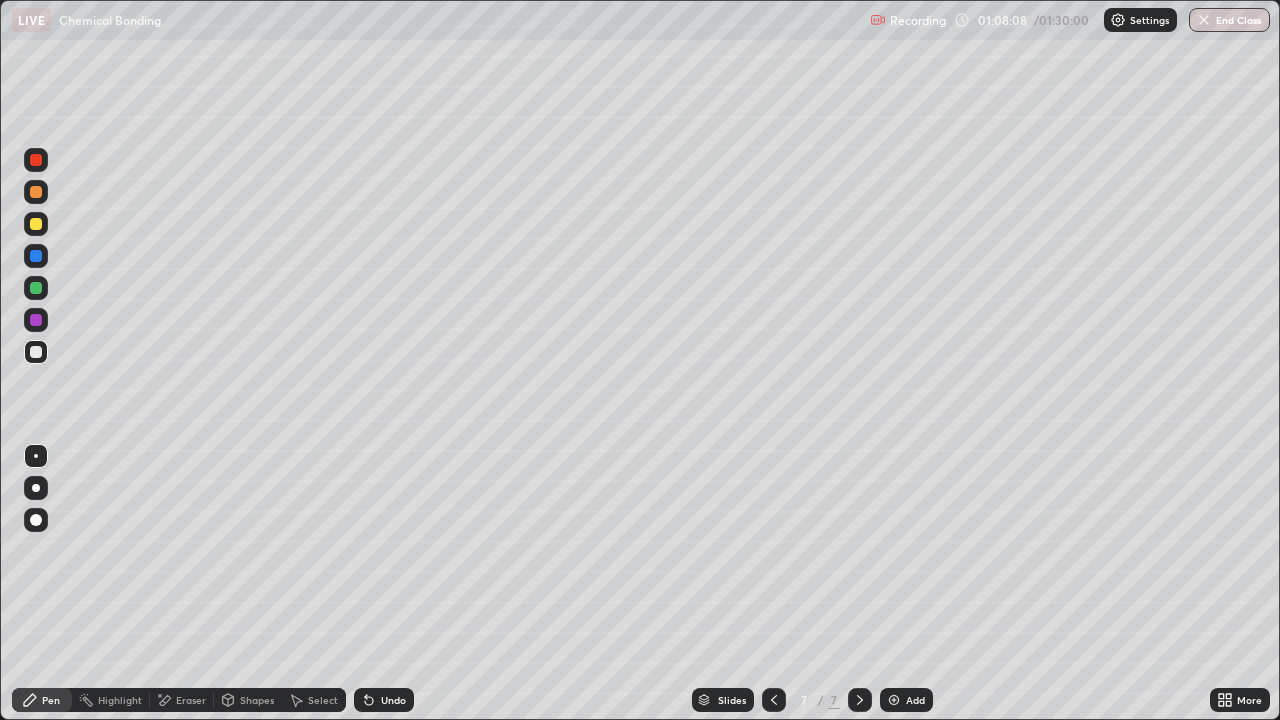 click on "Undo" at bounding box center [393, 700] 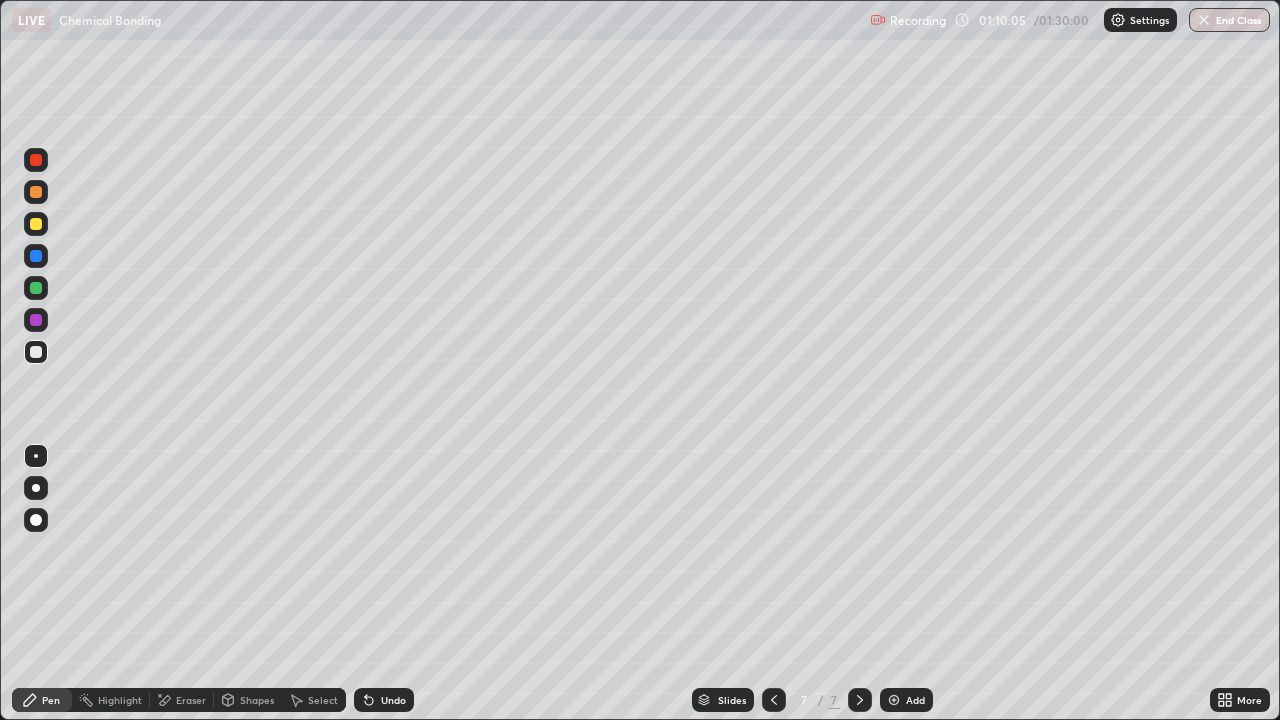 click on "Undo" at bounding box center (384, 700) 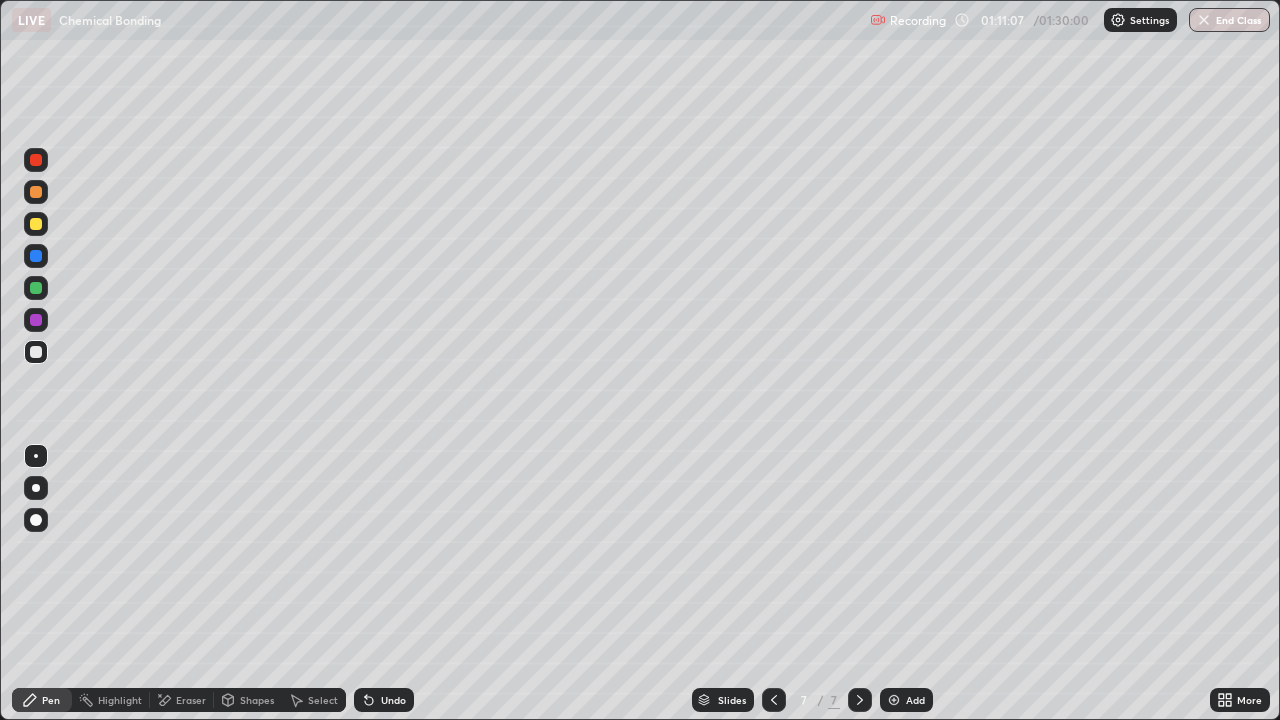 click 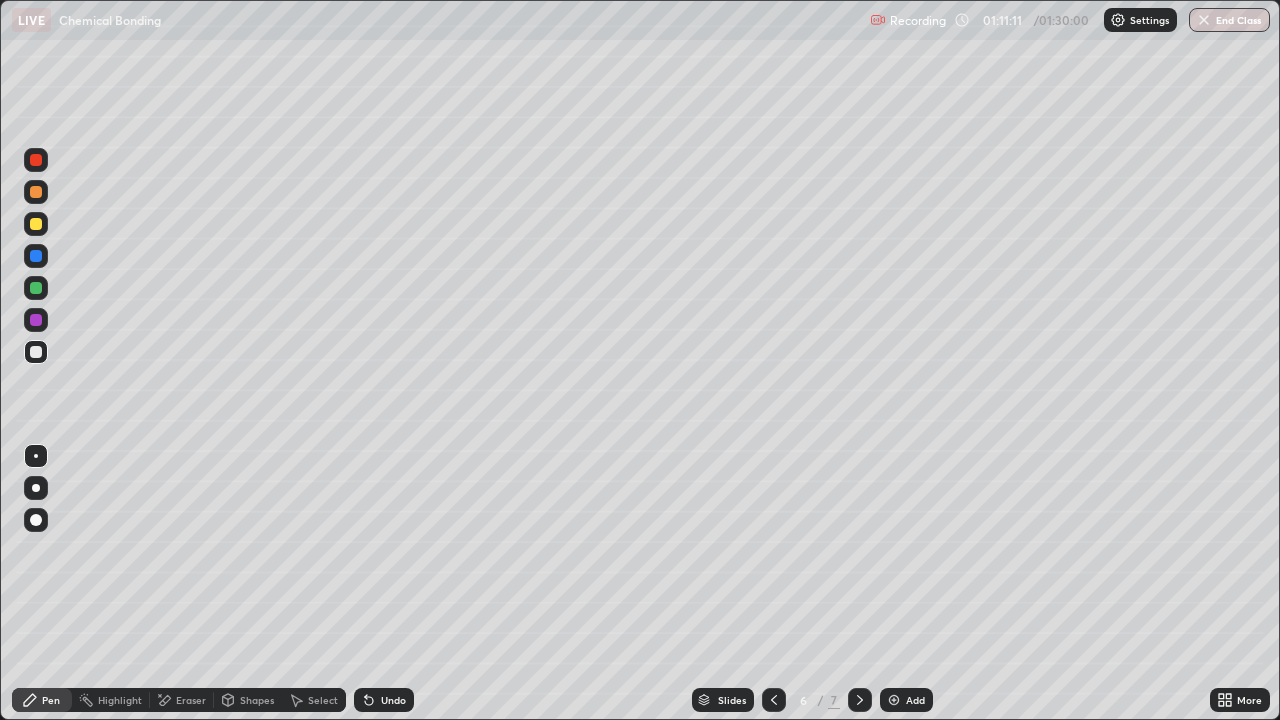 click 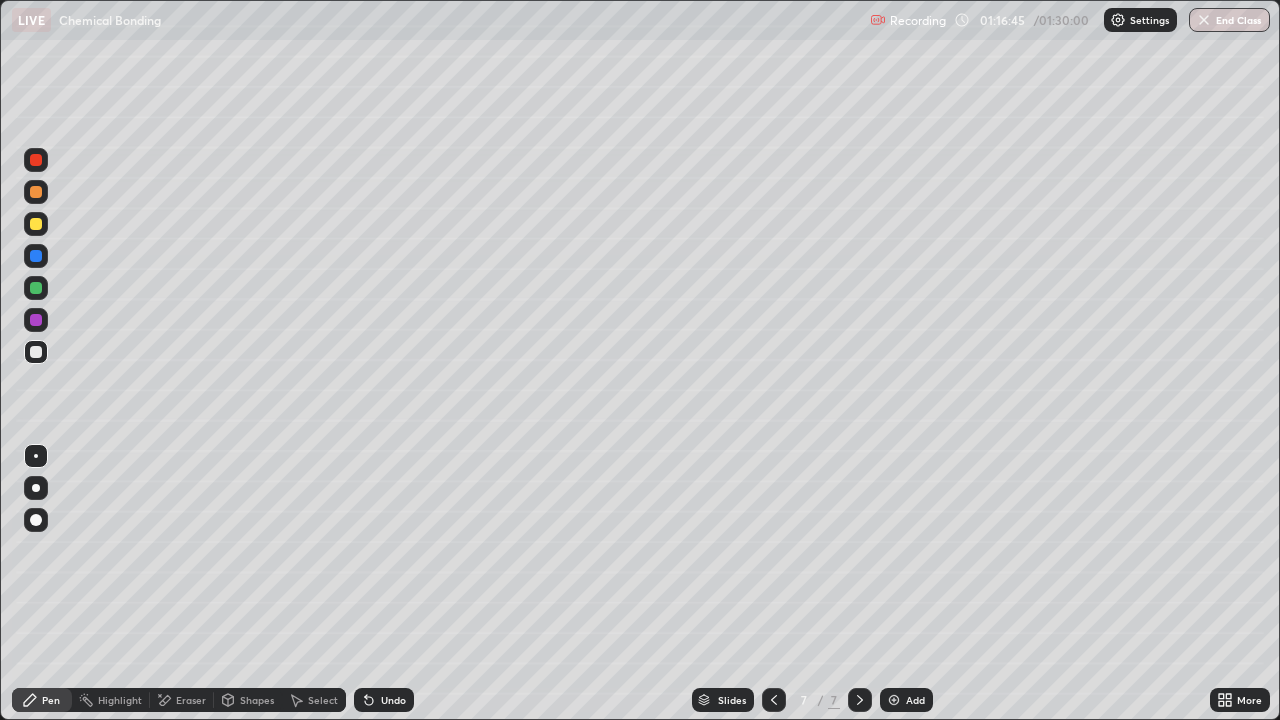 click at bounding box center (894, 700) 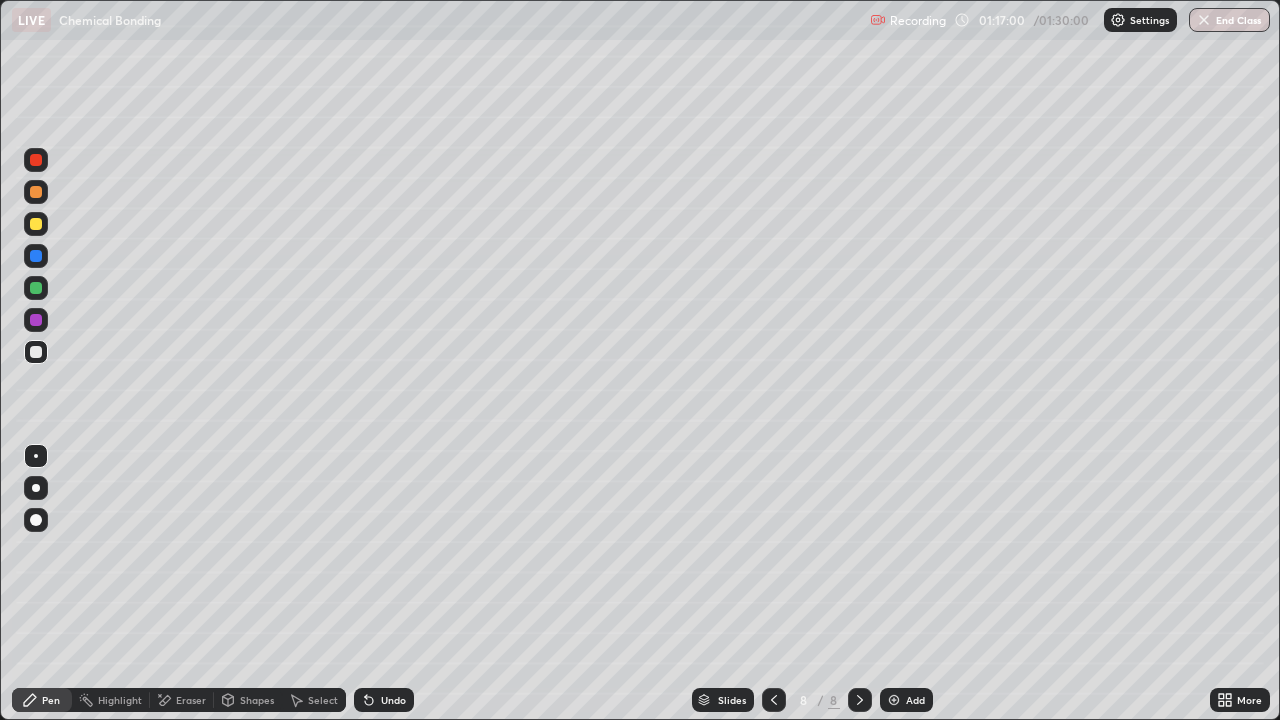 click 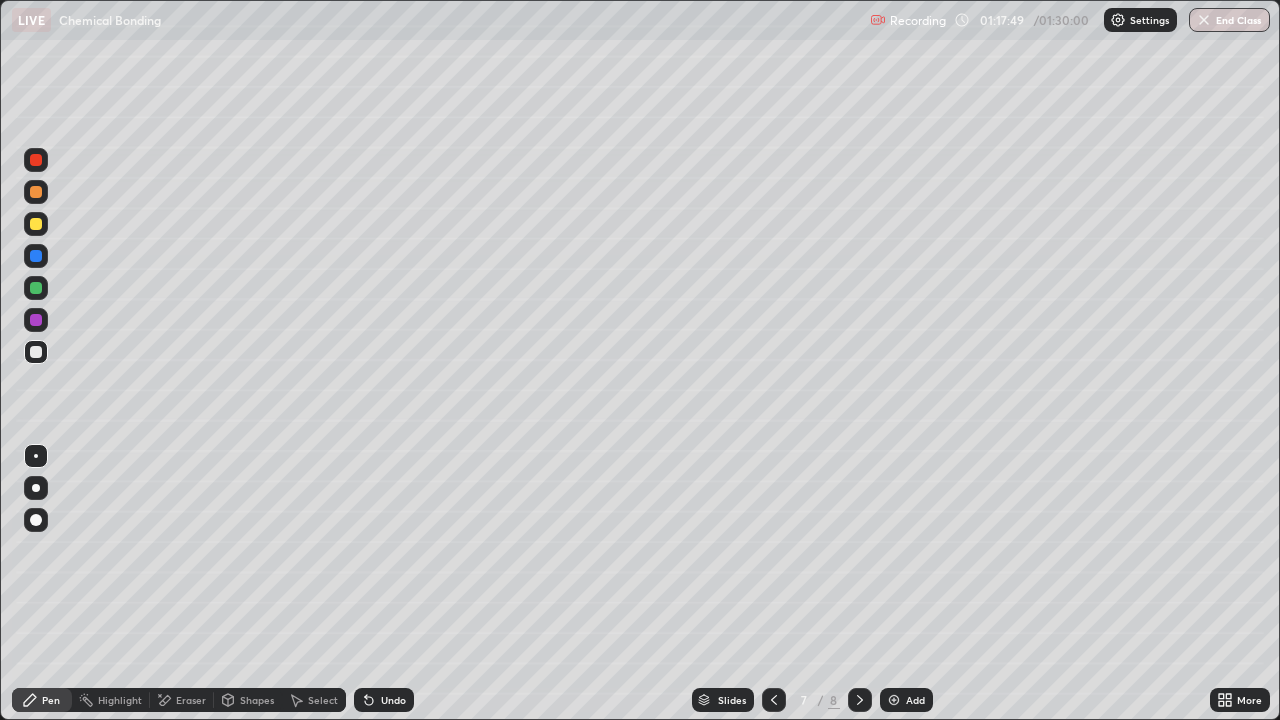 click 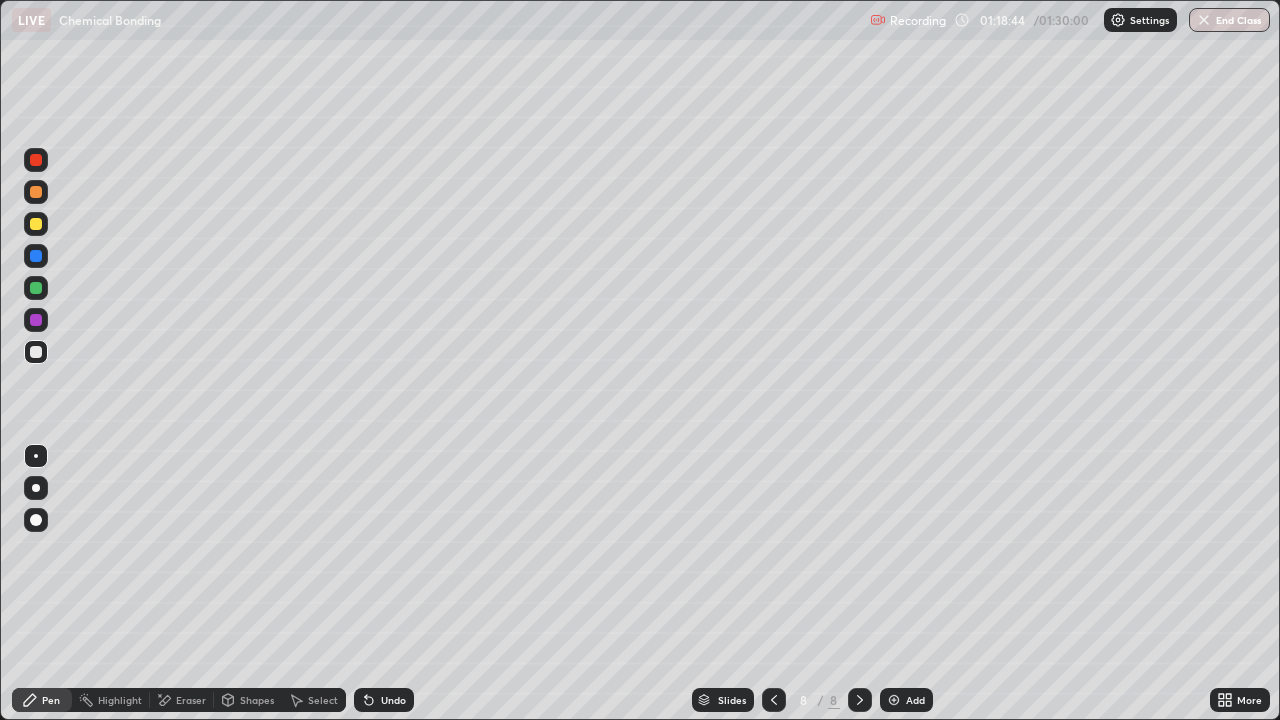 click on "Undo" at bounding box center (384, 700) 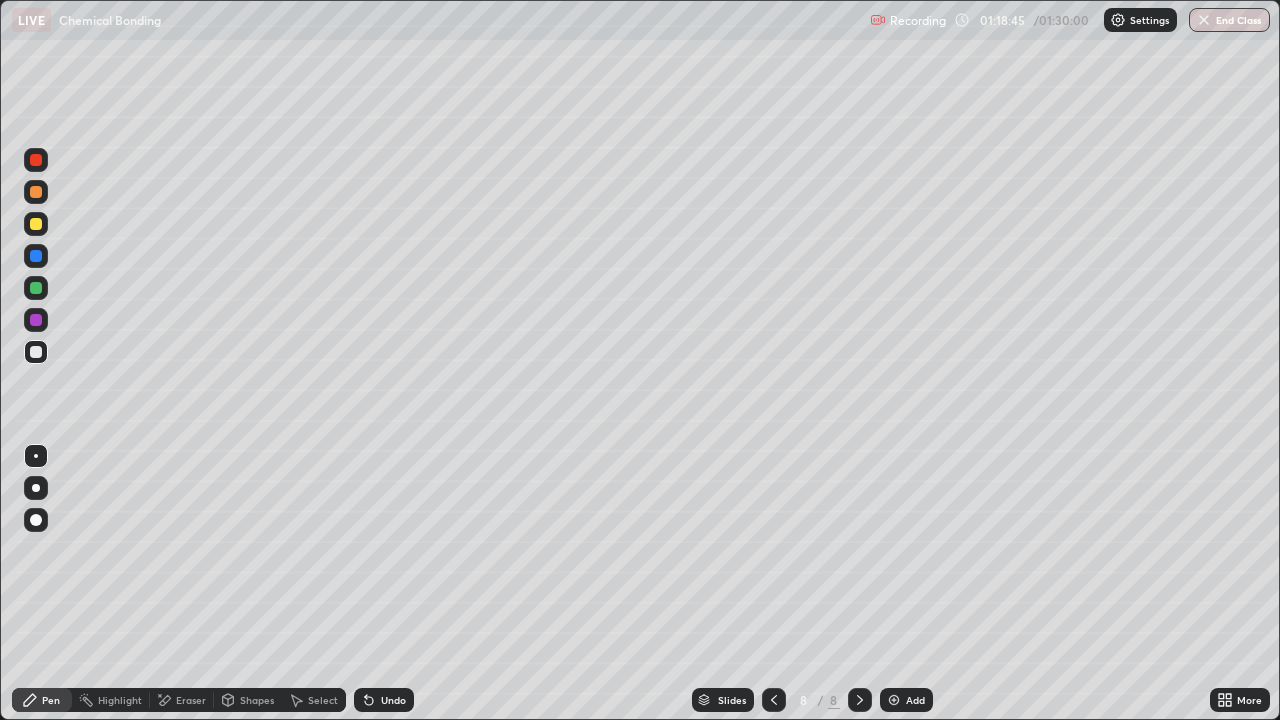 click on "Undo" at bounding box center (393, 700) 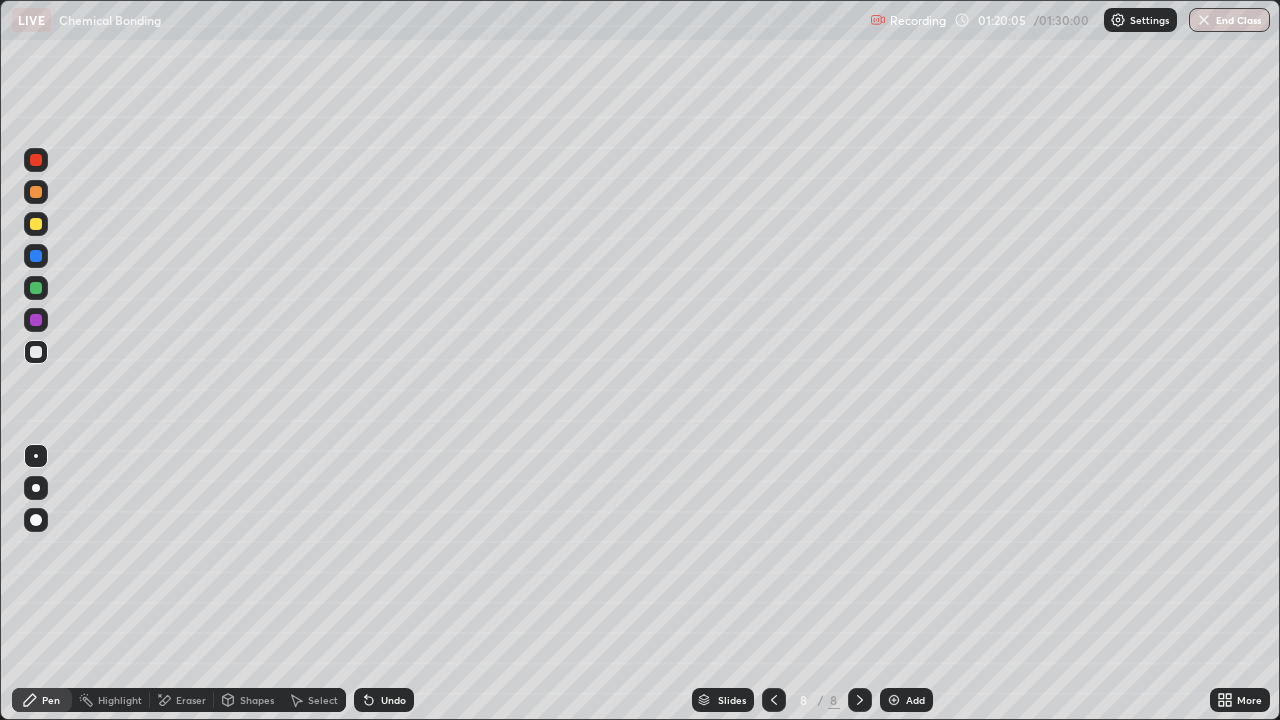 click on "Undo" at bounding box center (384, 700) 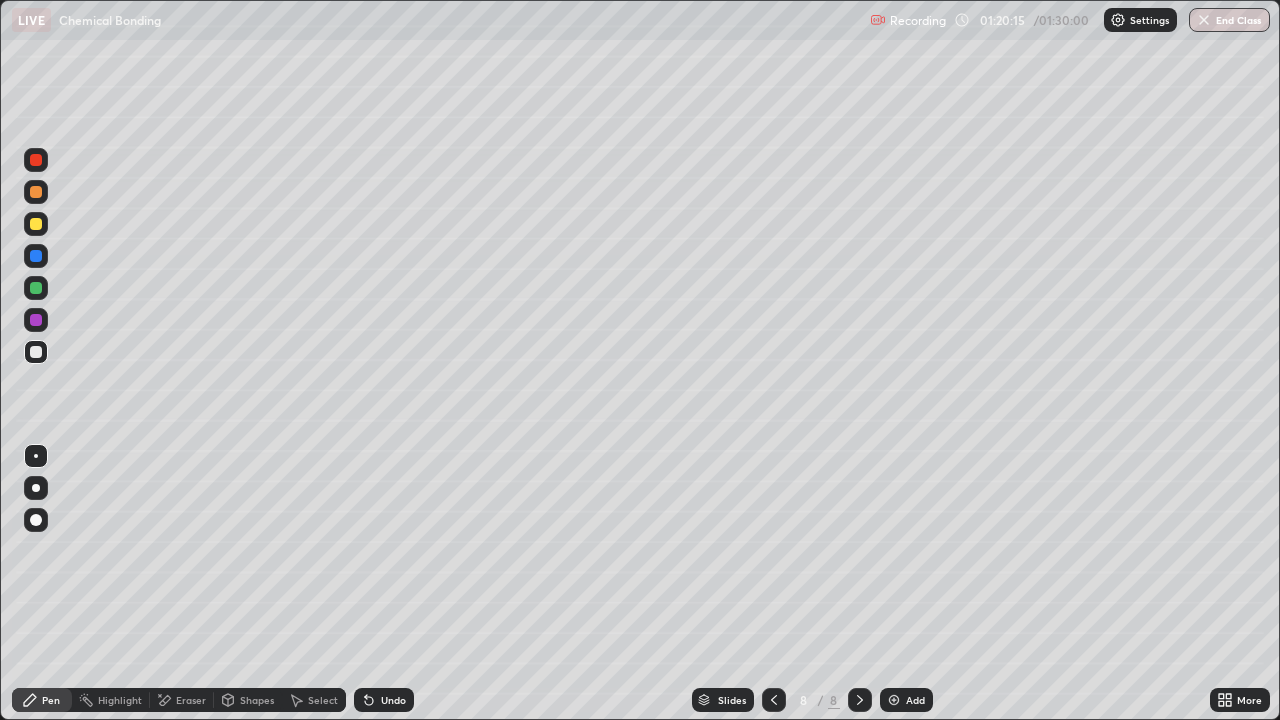 click 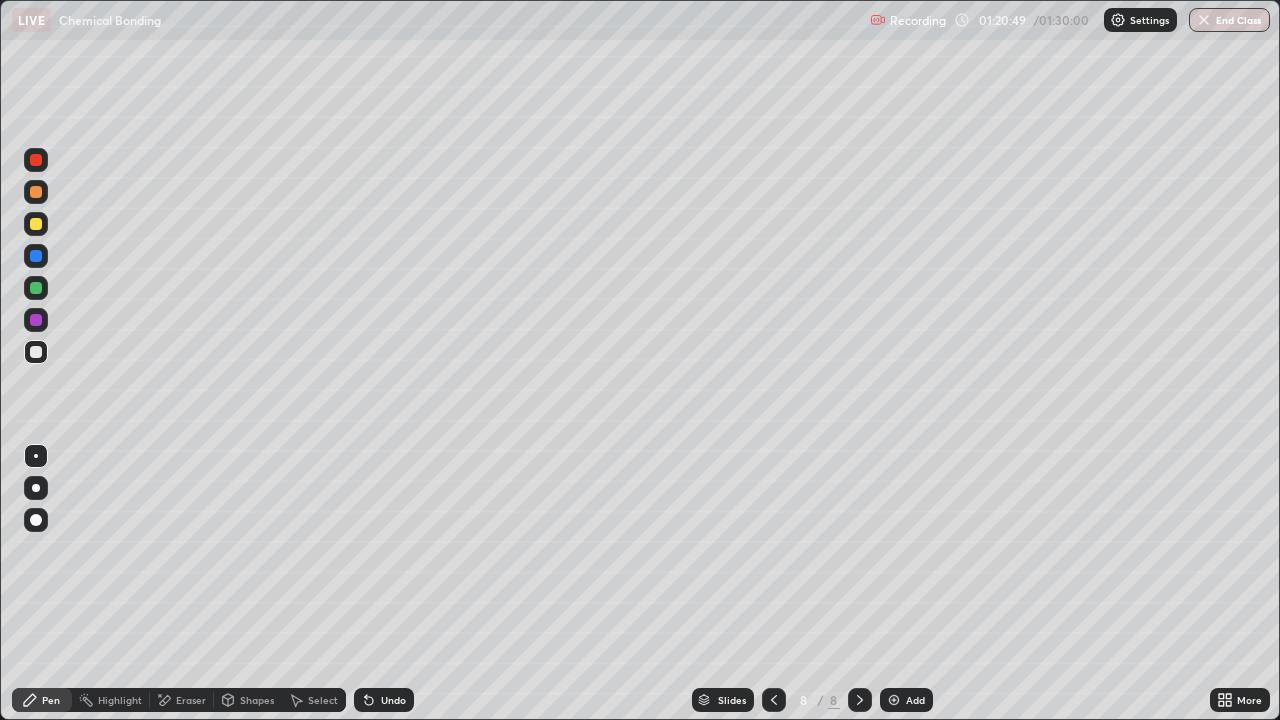 click on "Undo" at bounding box center (384, 700) 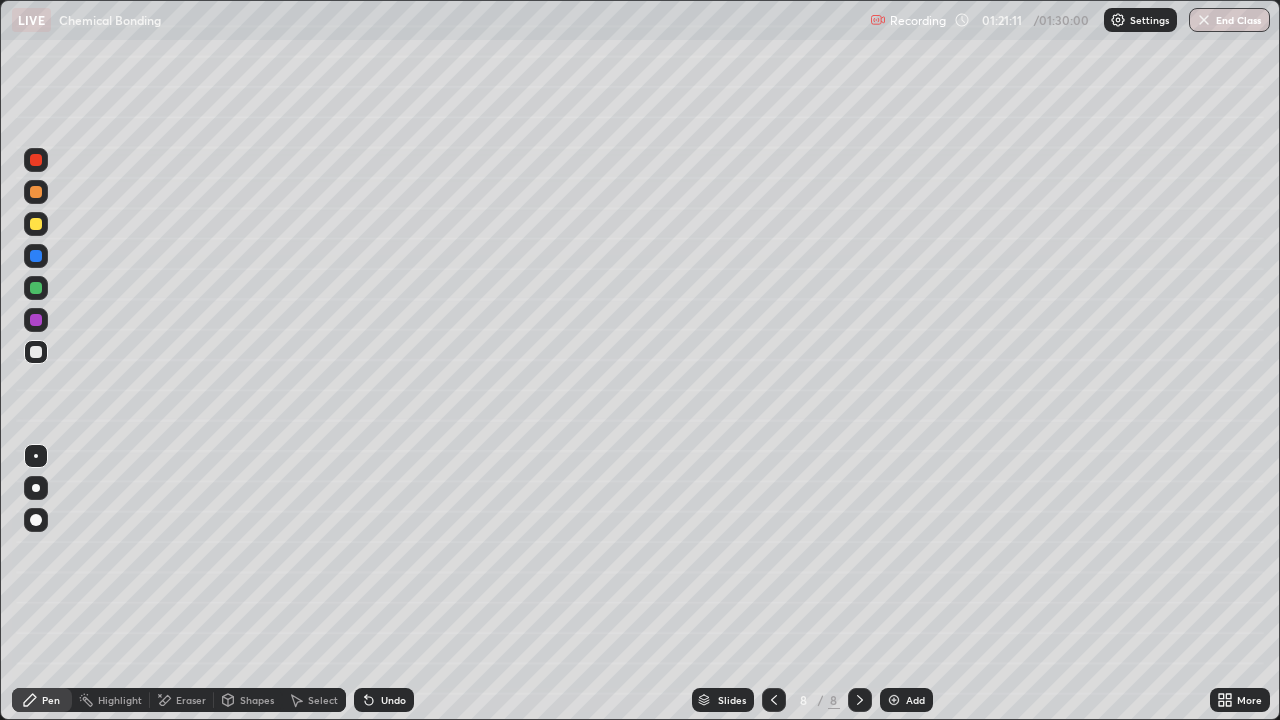click on "Undo" at bounding box center (393, 700) 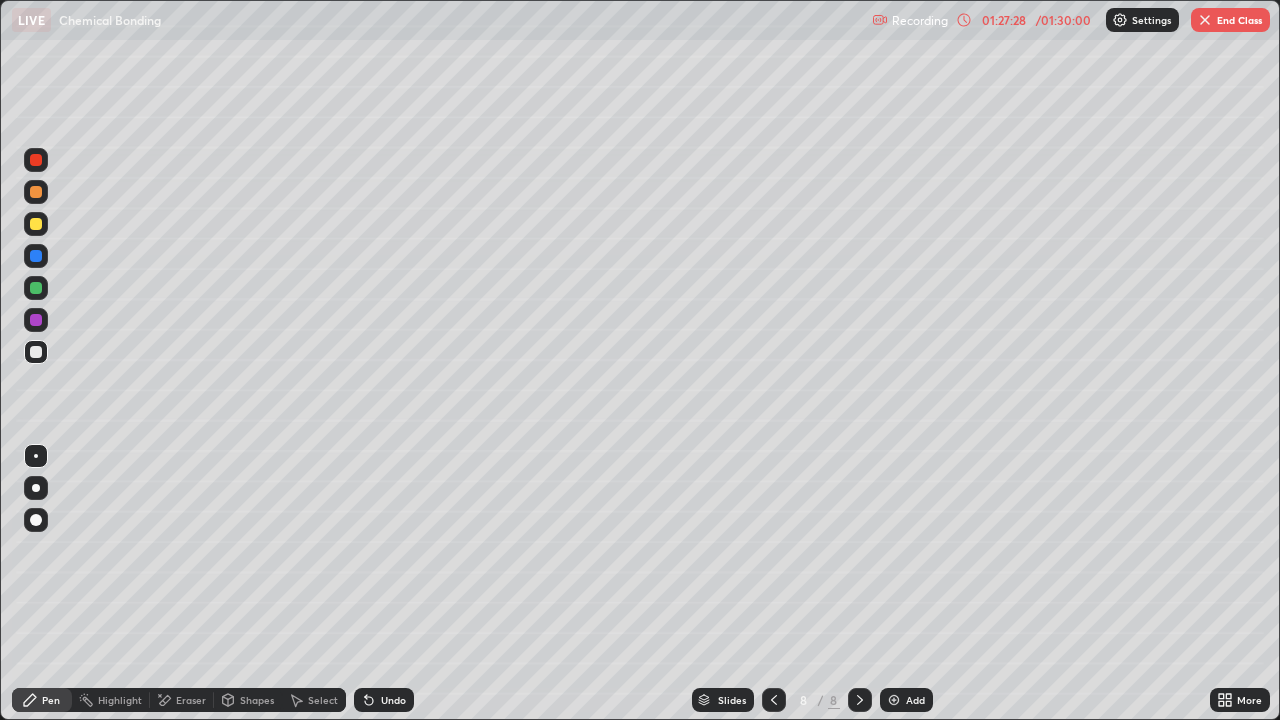 click on "End Class" at bounding box center [1230, 20] 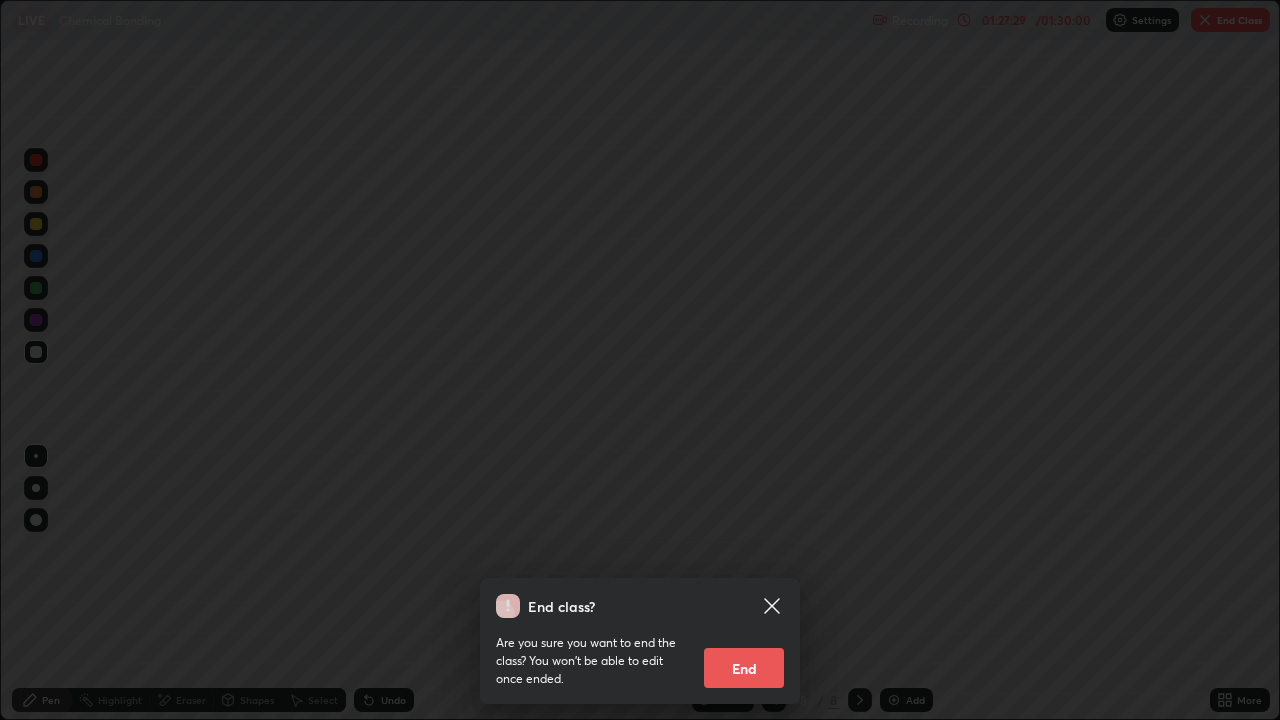 click on "End" at bounding box center (744, 668) 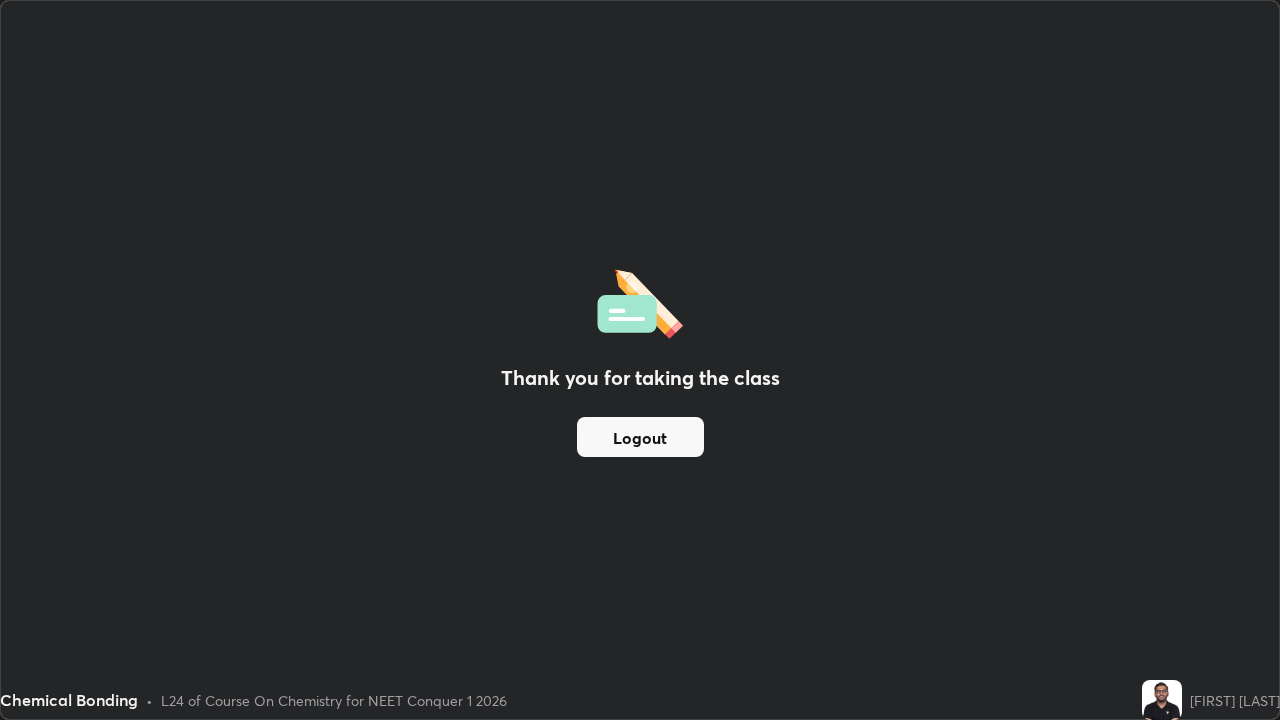 click on "Logout" at bounding box center (640, 437) 